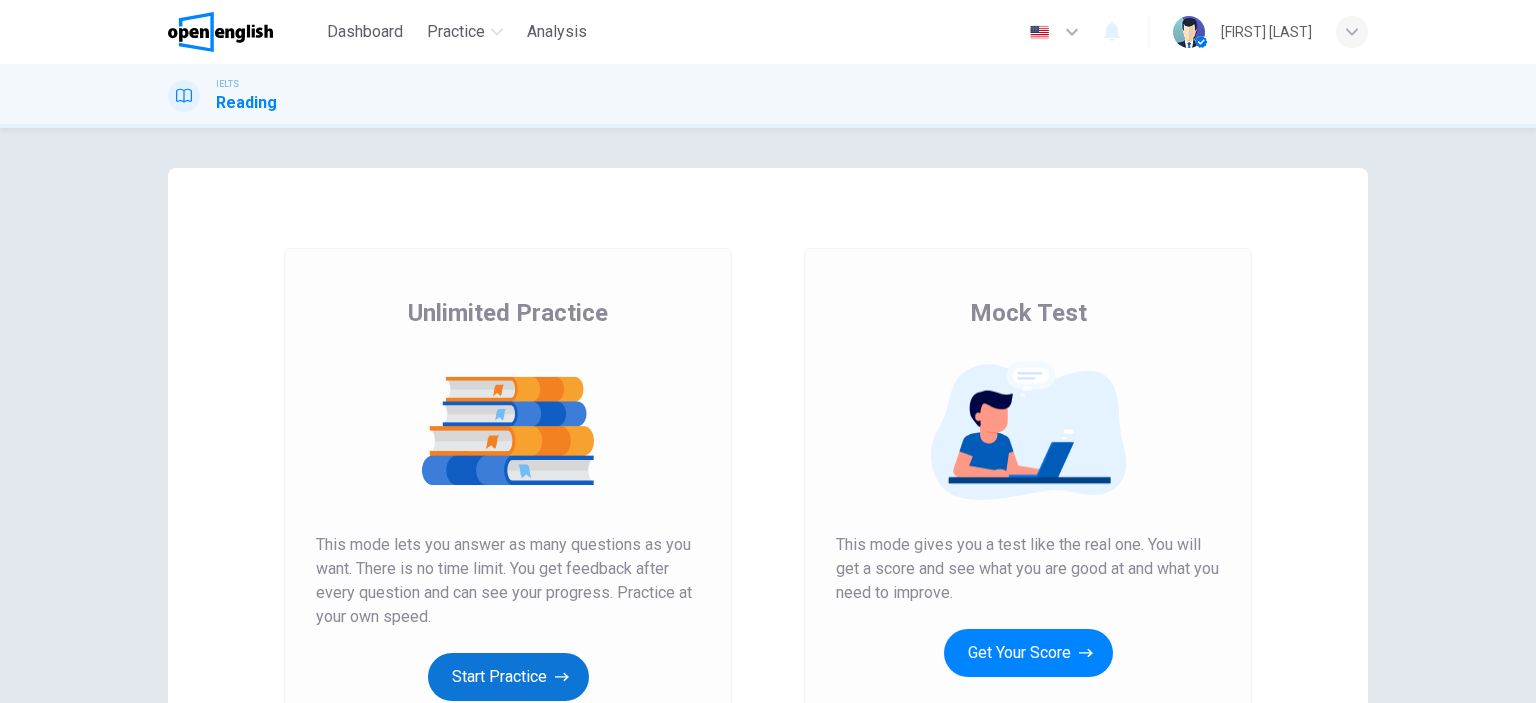 scroll, scrollTop: 0, scrollLeft: 0, axis: both 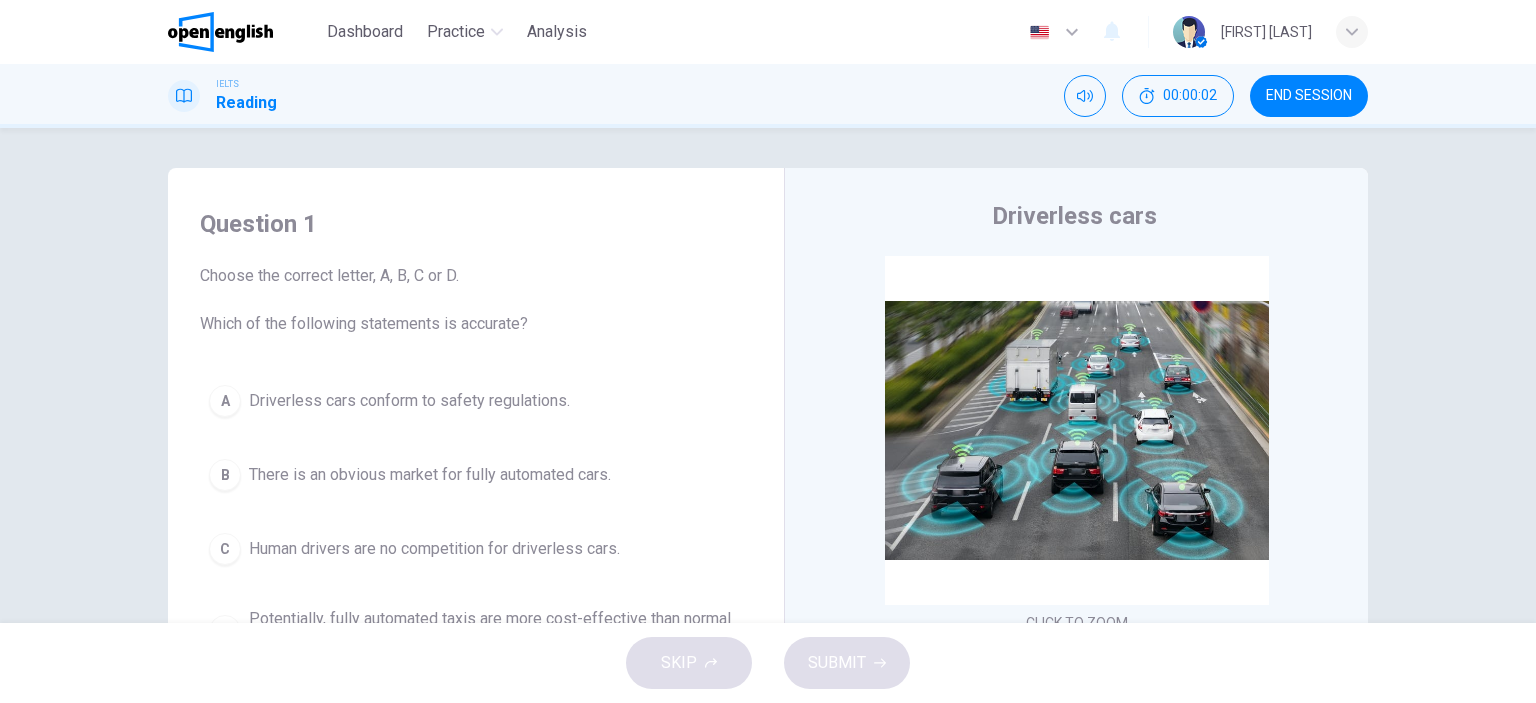 drag, startPoint x: 355, startPoint y: 322, endPoint x: 485, endPoint y: 325, distance: 130.0346 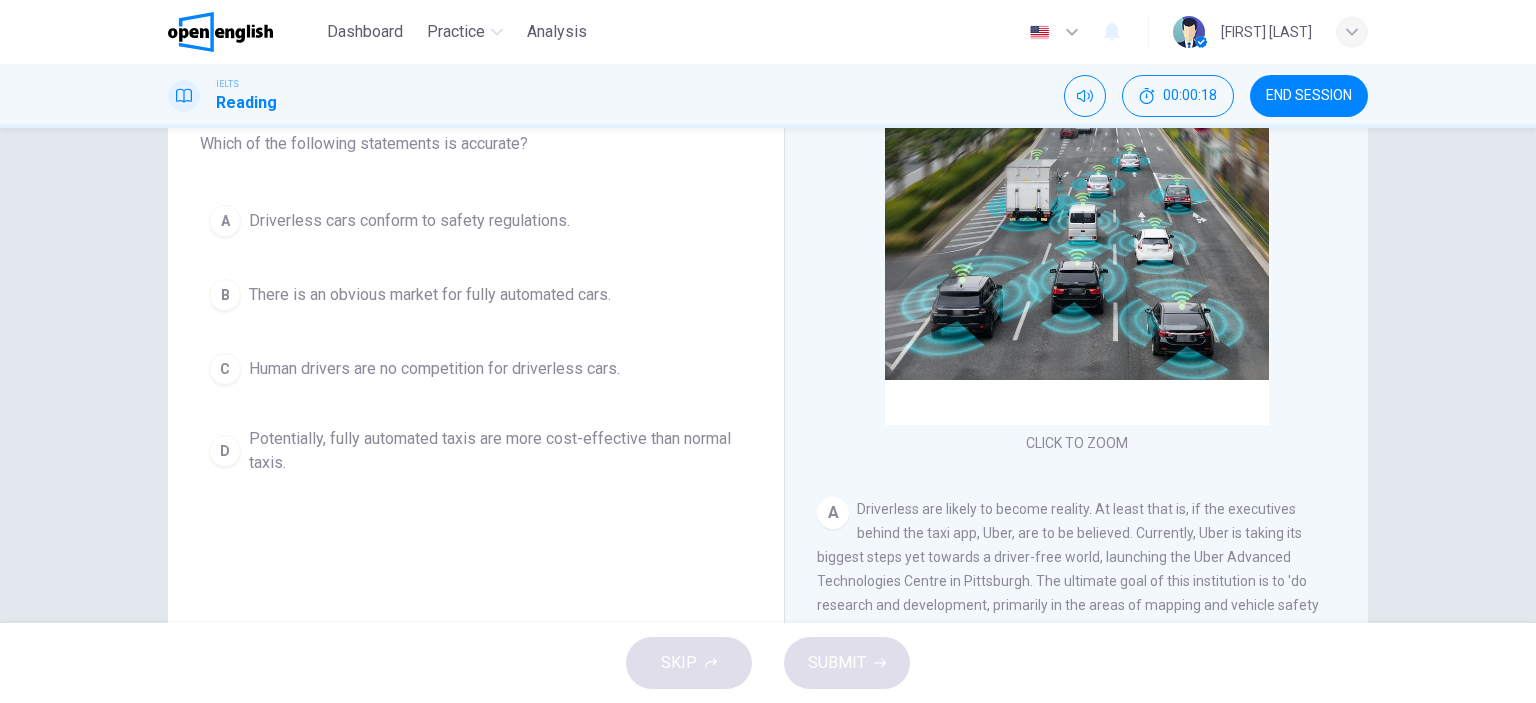 scroll, scrollTop: 280, scrollLeft: 0, axis: vertical 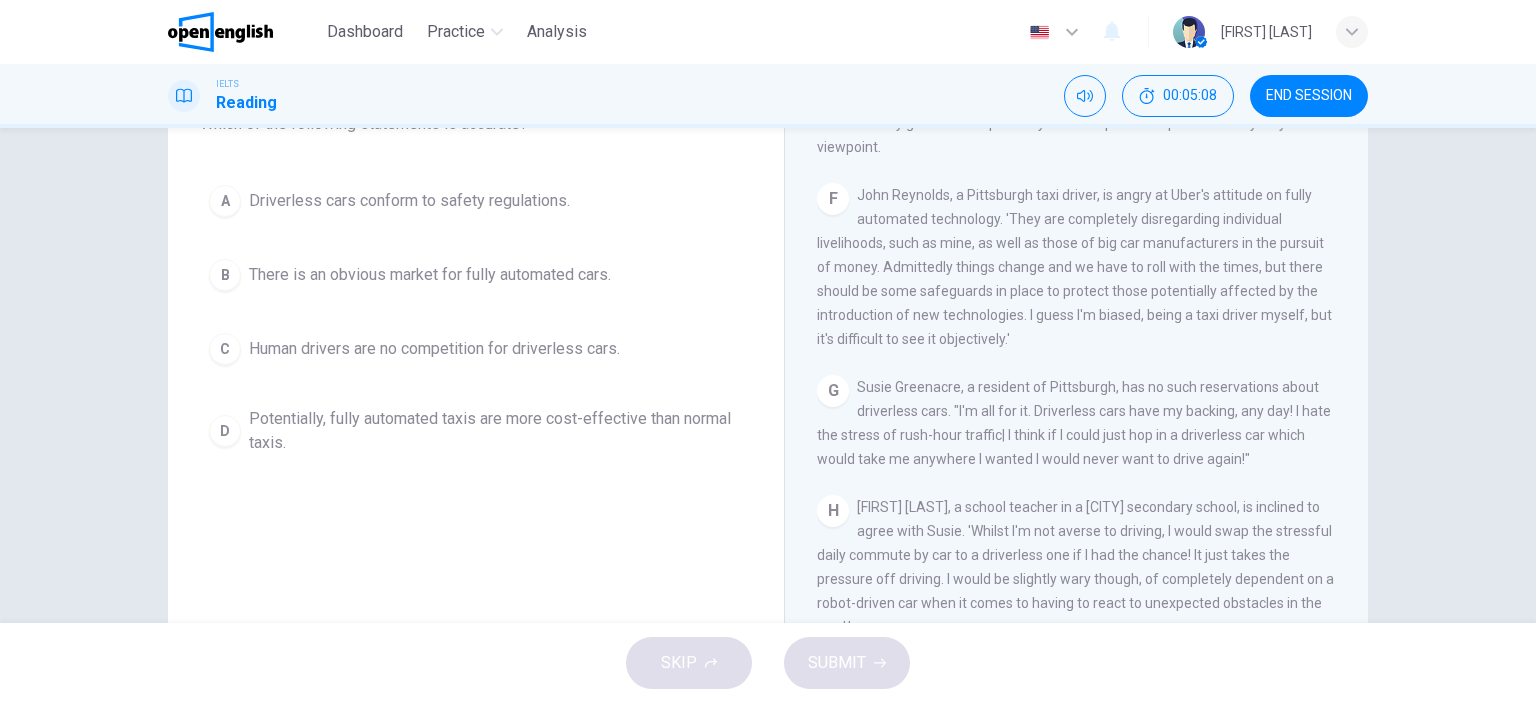 click on "There is an obvious market for fully automated cars." at bounding box center [430, 275] 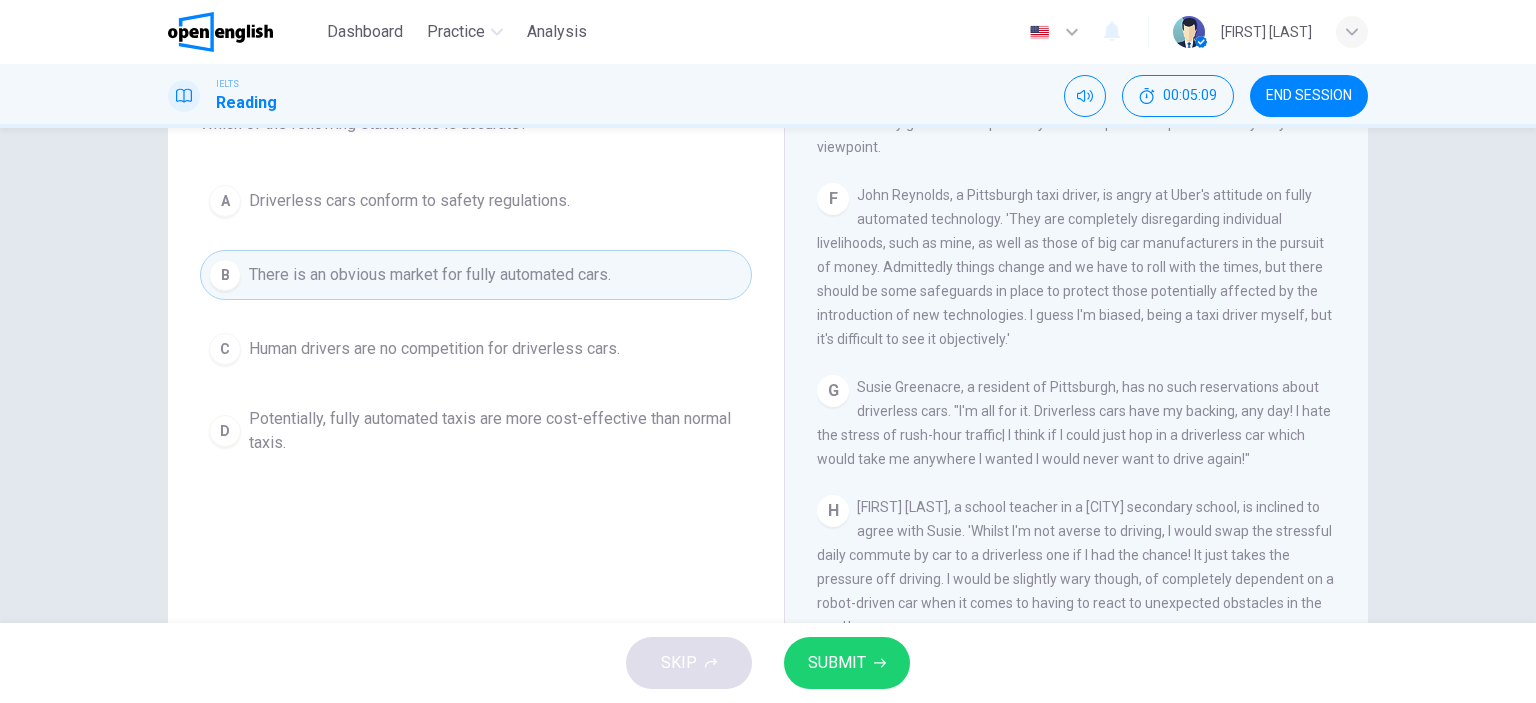 click on "SUBMIT" at bounding box center (837, 663) 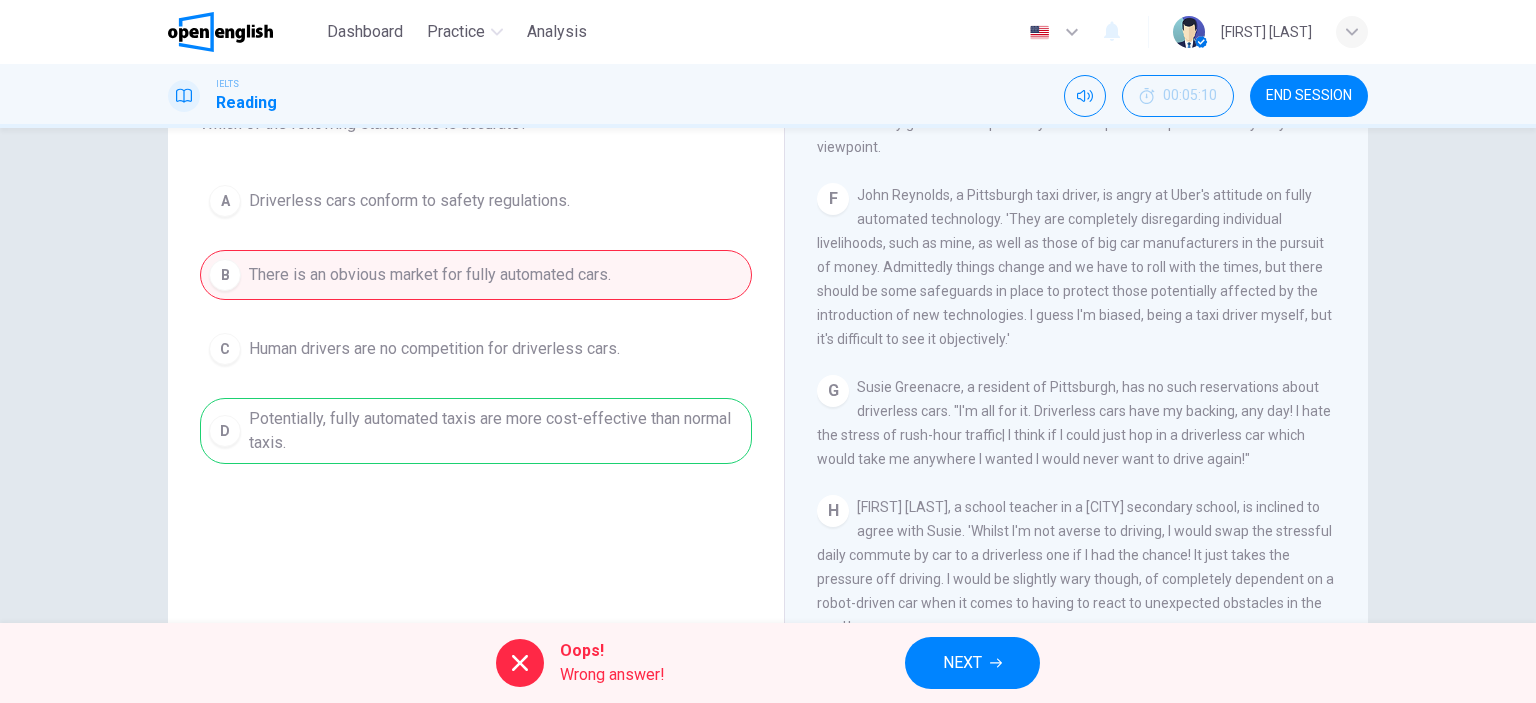 click on "NEXT" at bounding box center [972, 663] 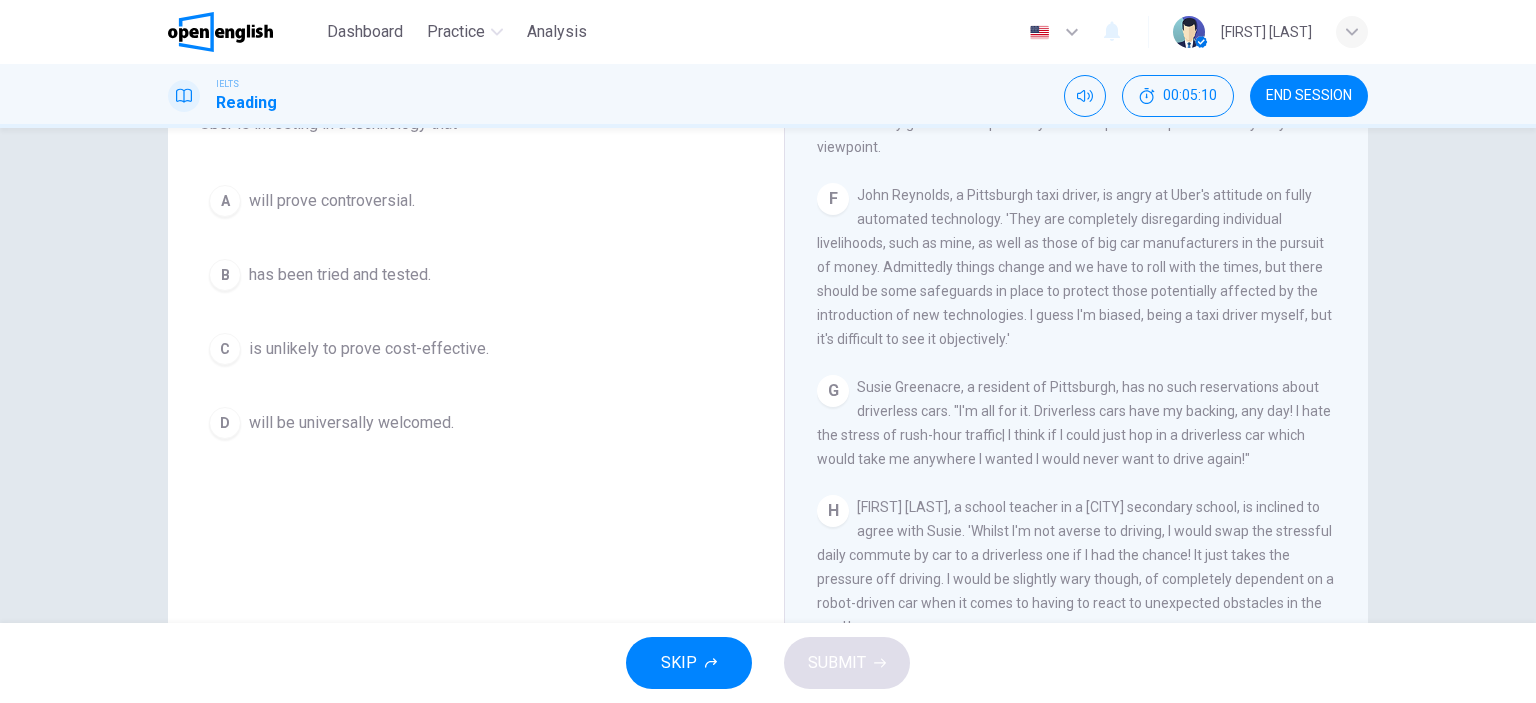 scroll, scrollTop: 0, scrollLeft: 0, axis: both 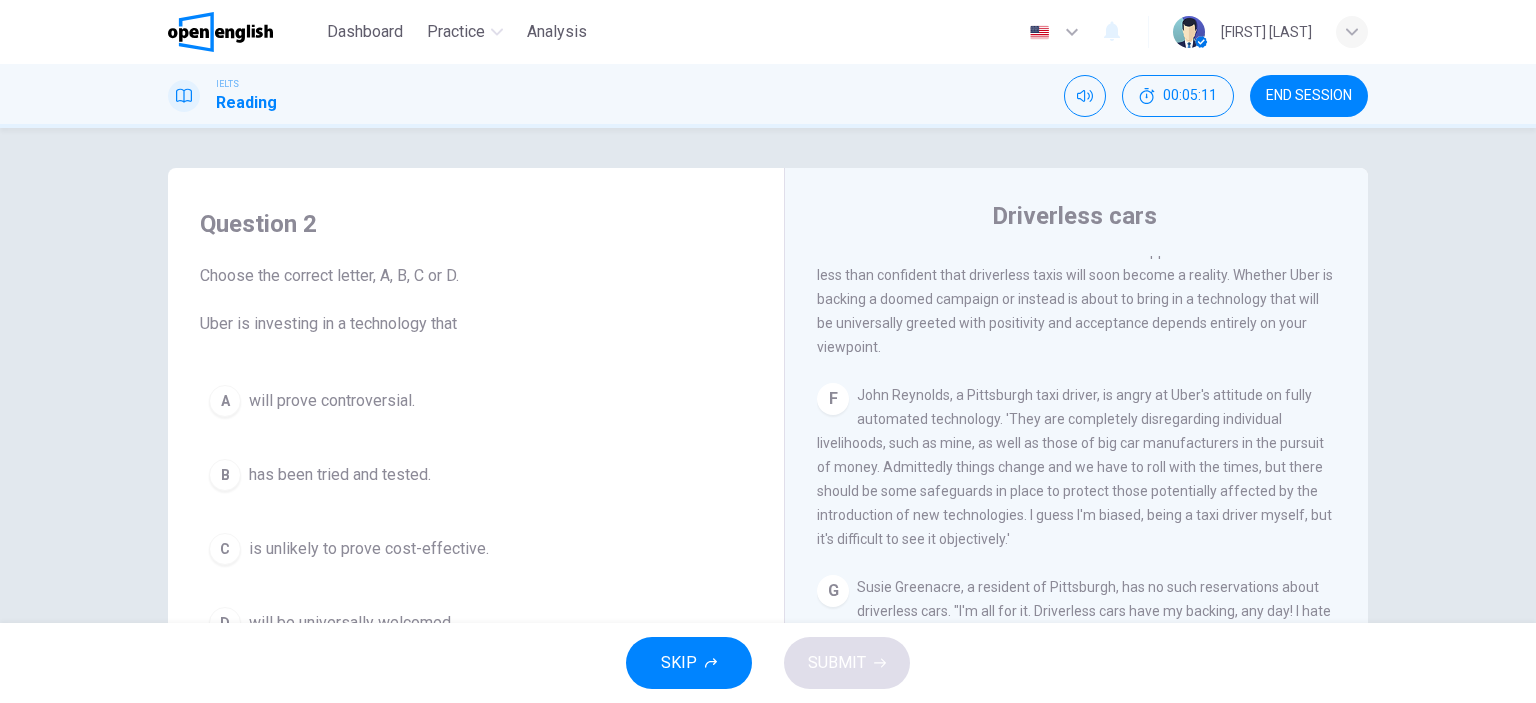 drag, startPoint x: 329, startPoint y: 322, endPoint x: 412, endPoint y: 320, distance: 83.02409 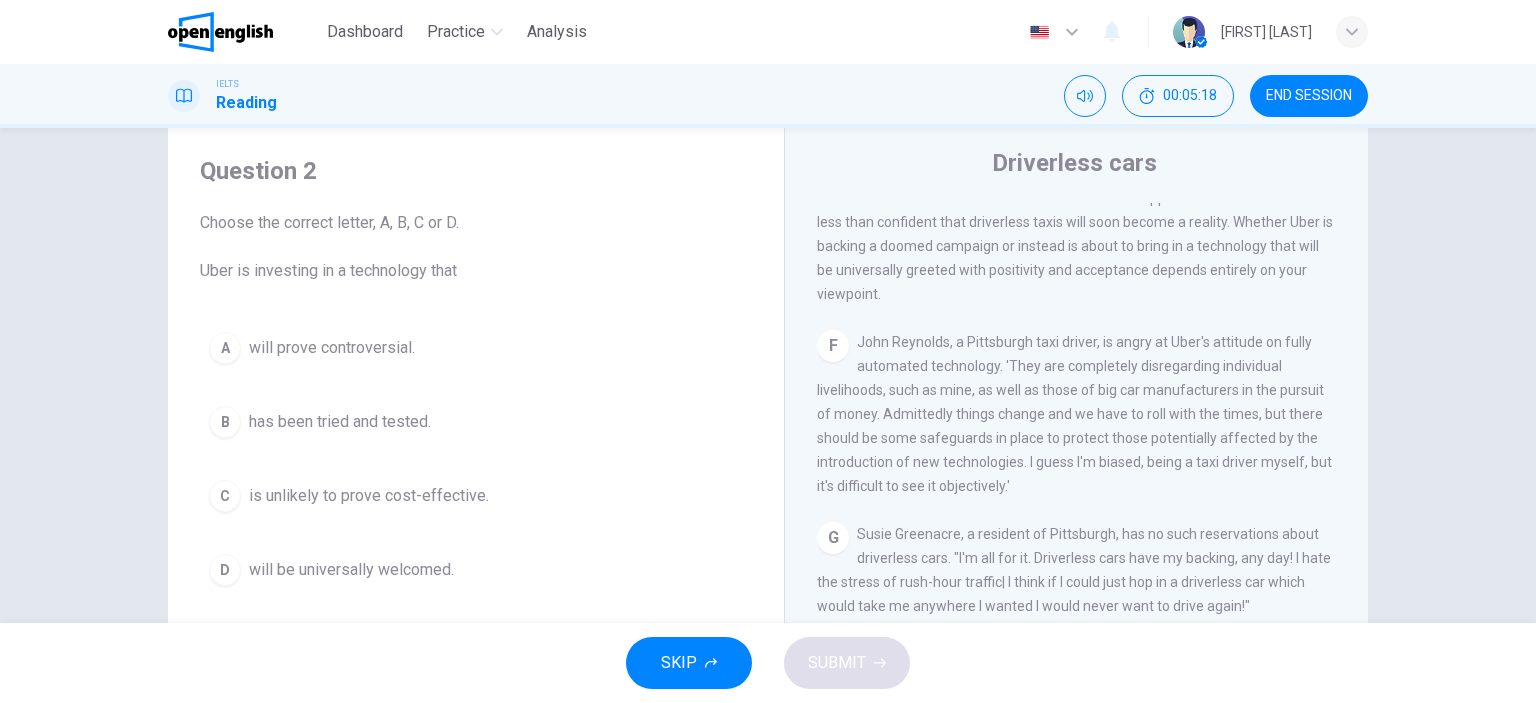scroll, scrollTop: 100, scrollLeft: 0, axis: vertical 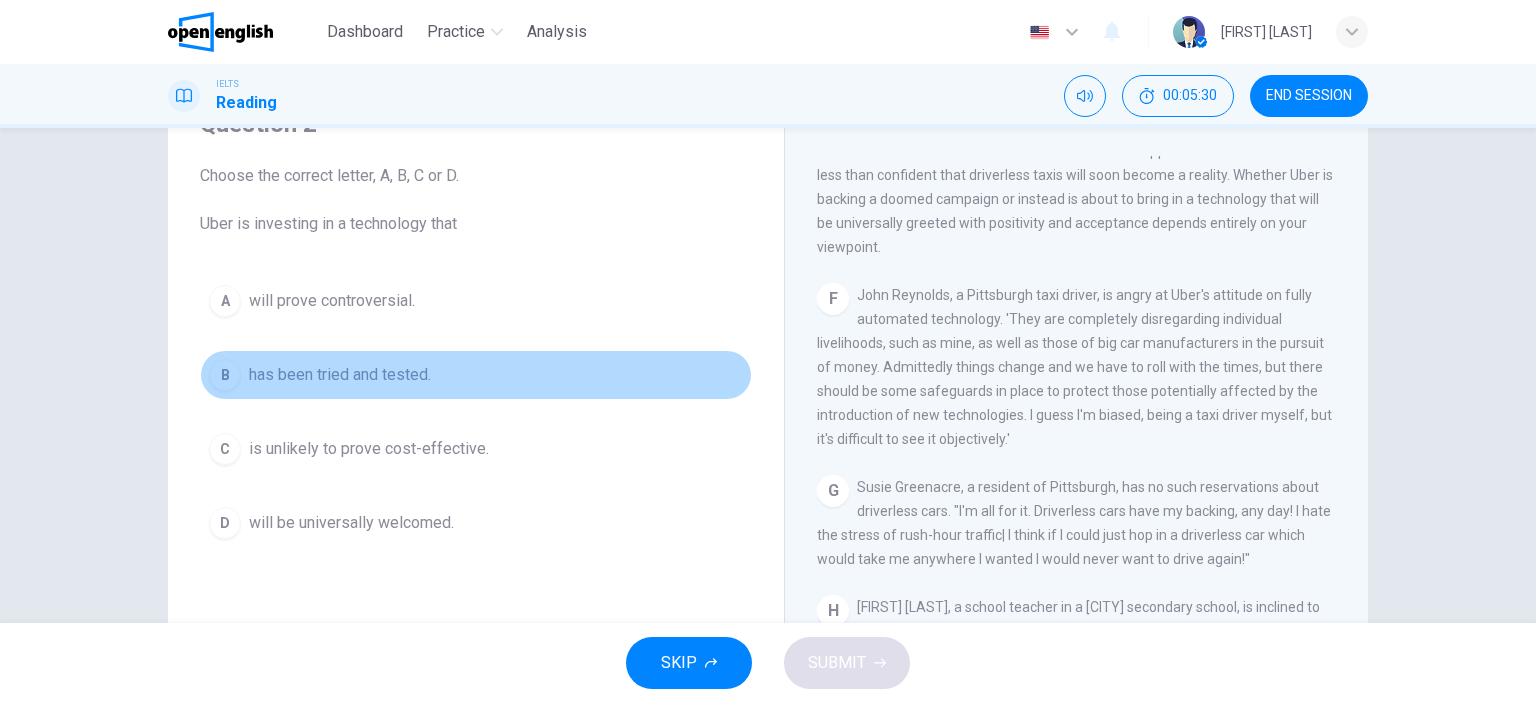 click on "has been tried and tested." at bounding box center (340, 375) 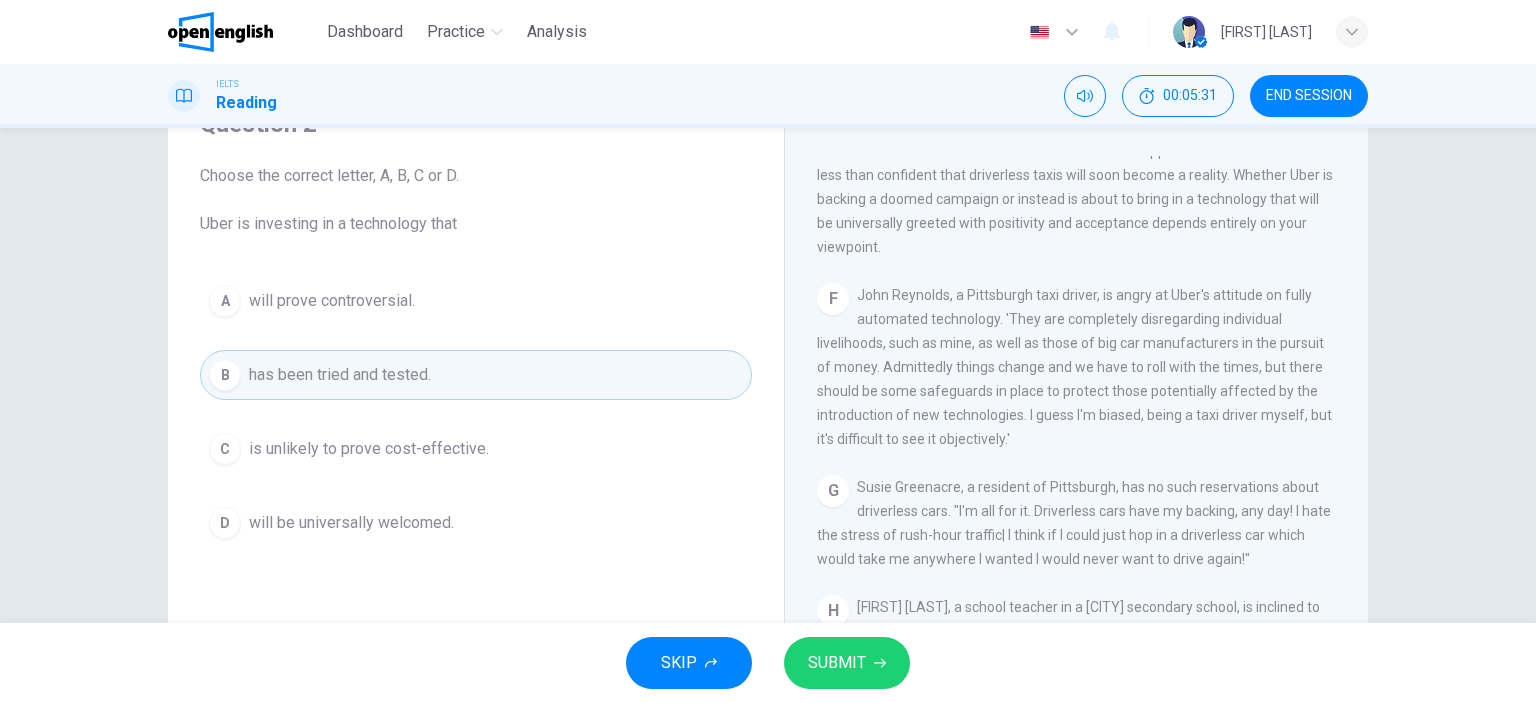 click on "SUBMIT" at bounding box center (837, 663) 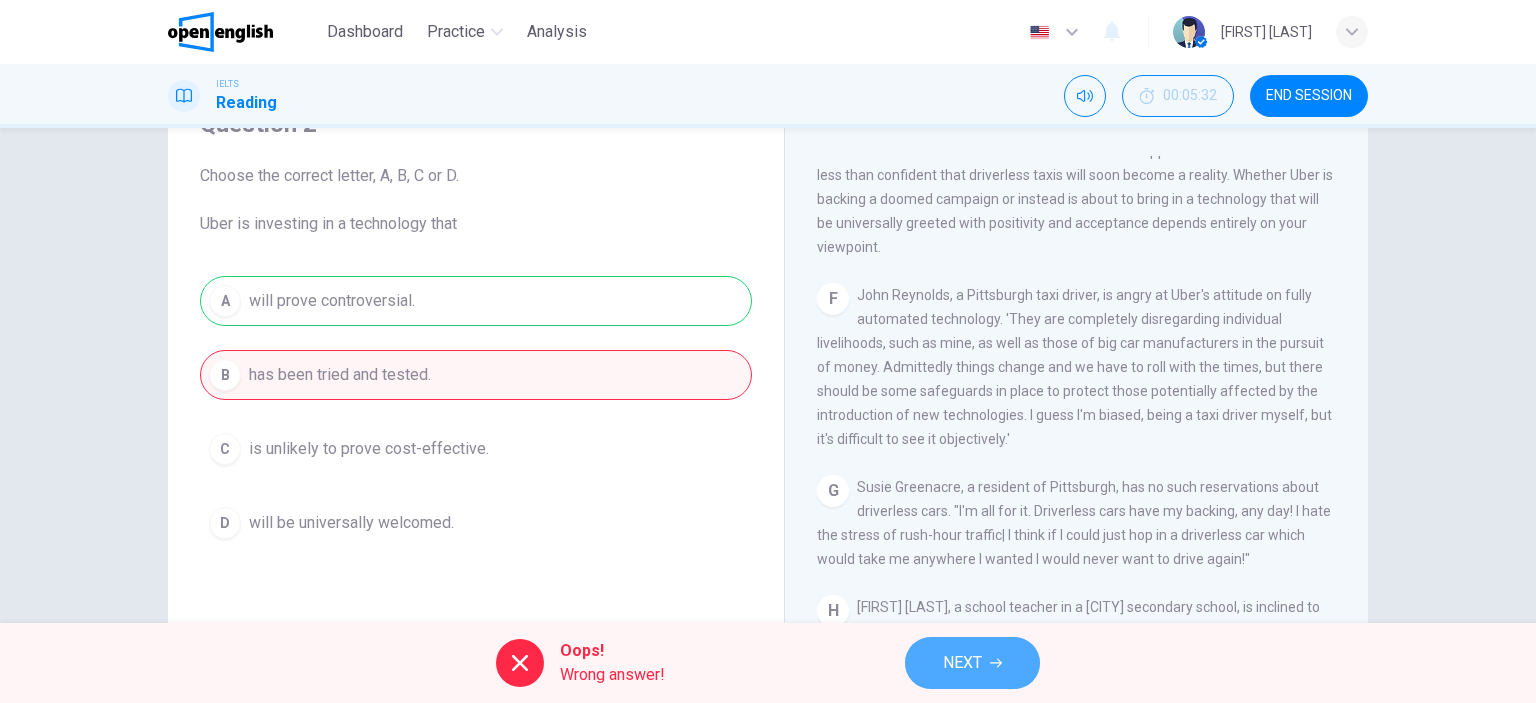 click on "NEXT" at bounding box center (962, 663) 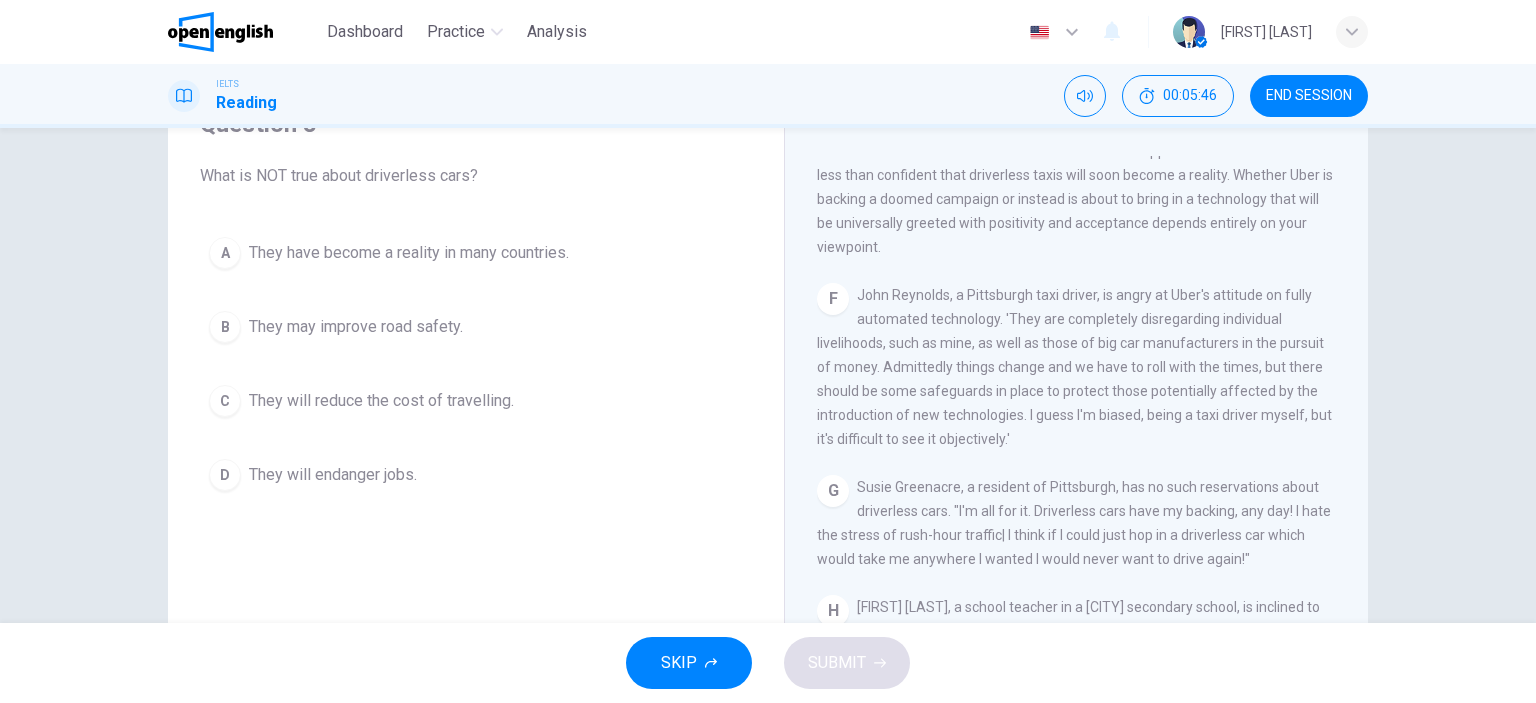 click on "They have become a reality in many countries." at bounding box center (409, 253) 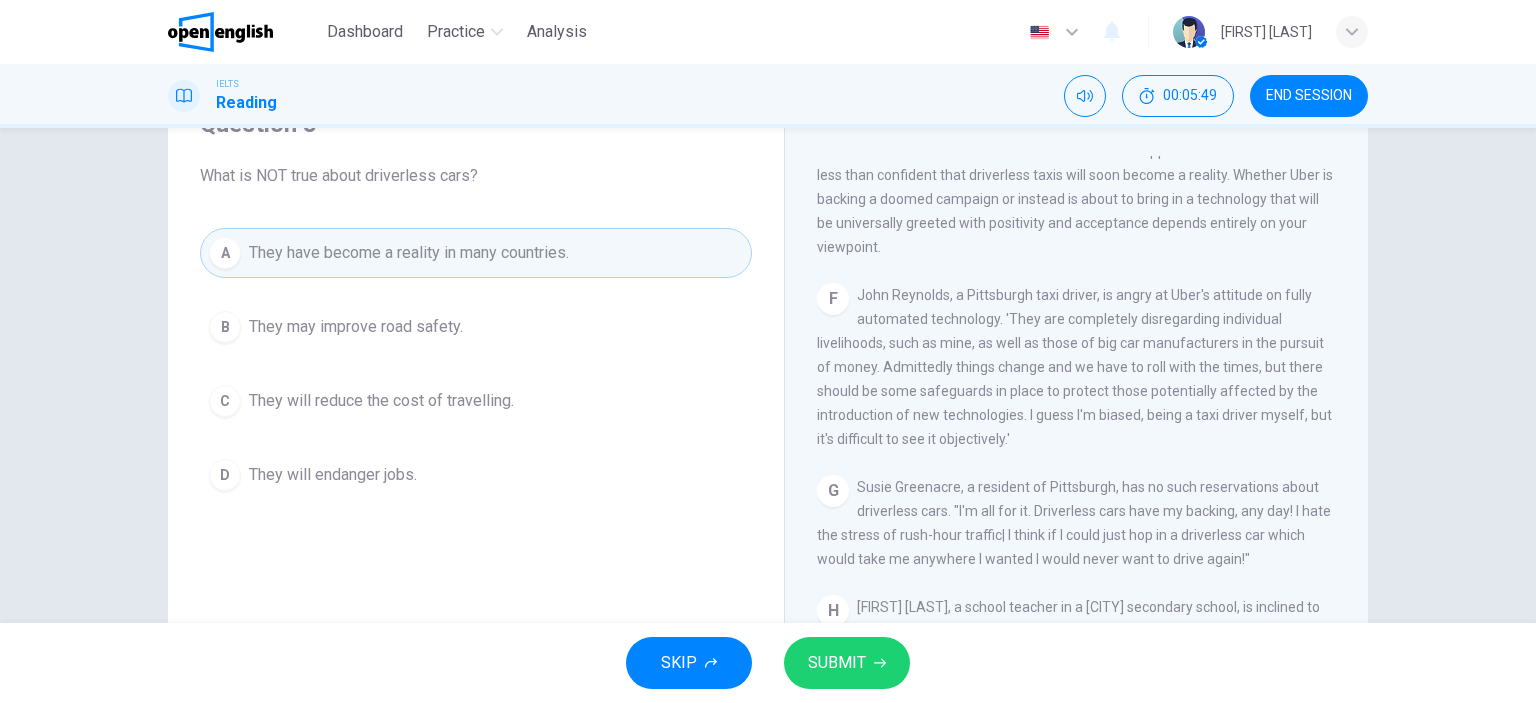 click on "SUBMIT" at bounding box center [837, 663] 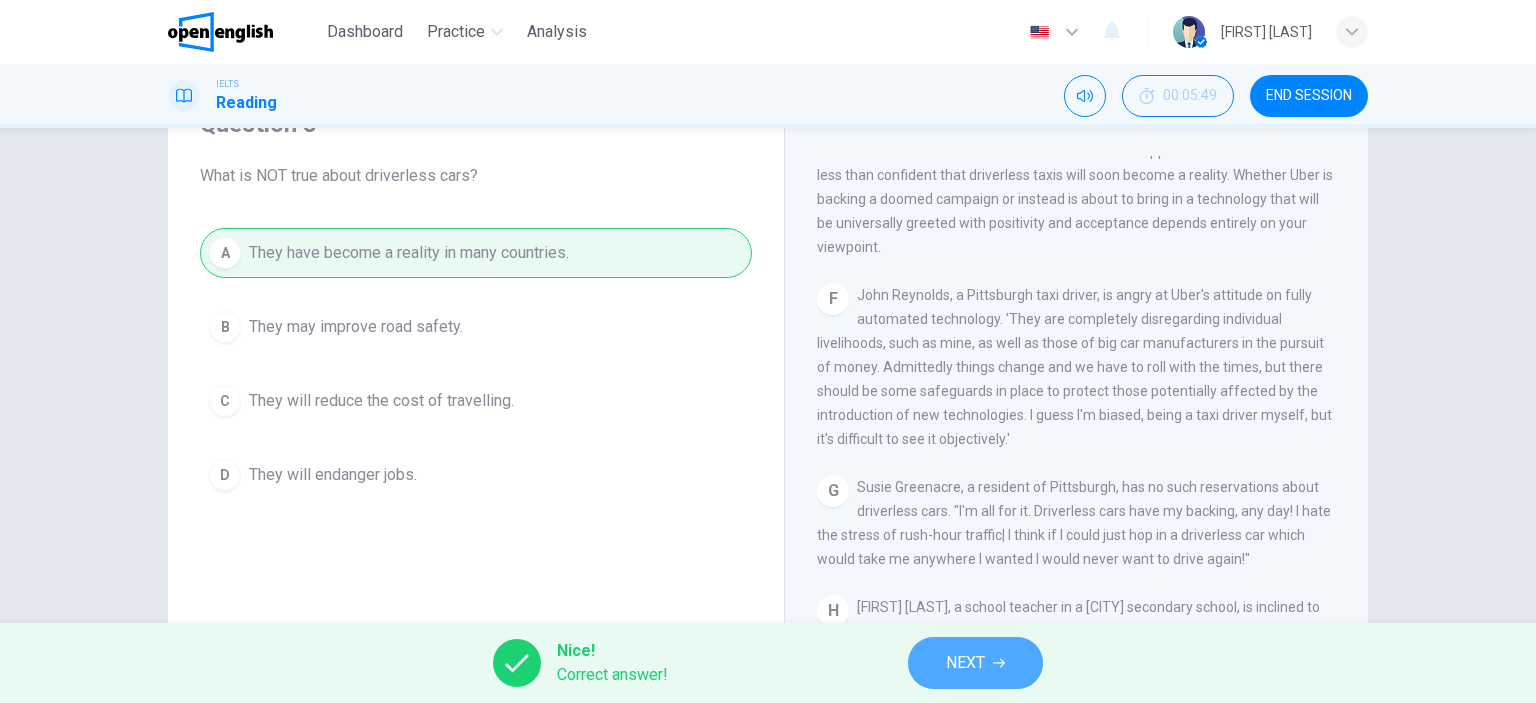click on "NEXT" at bounding box center (965, 663) 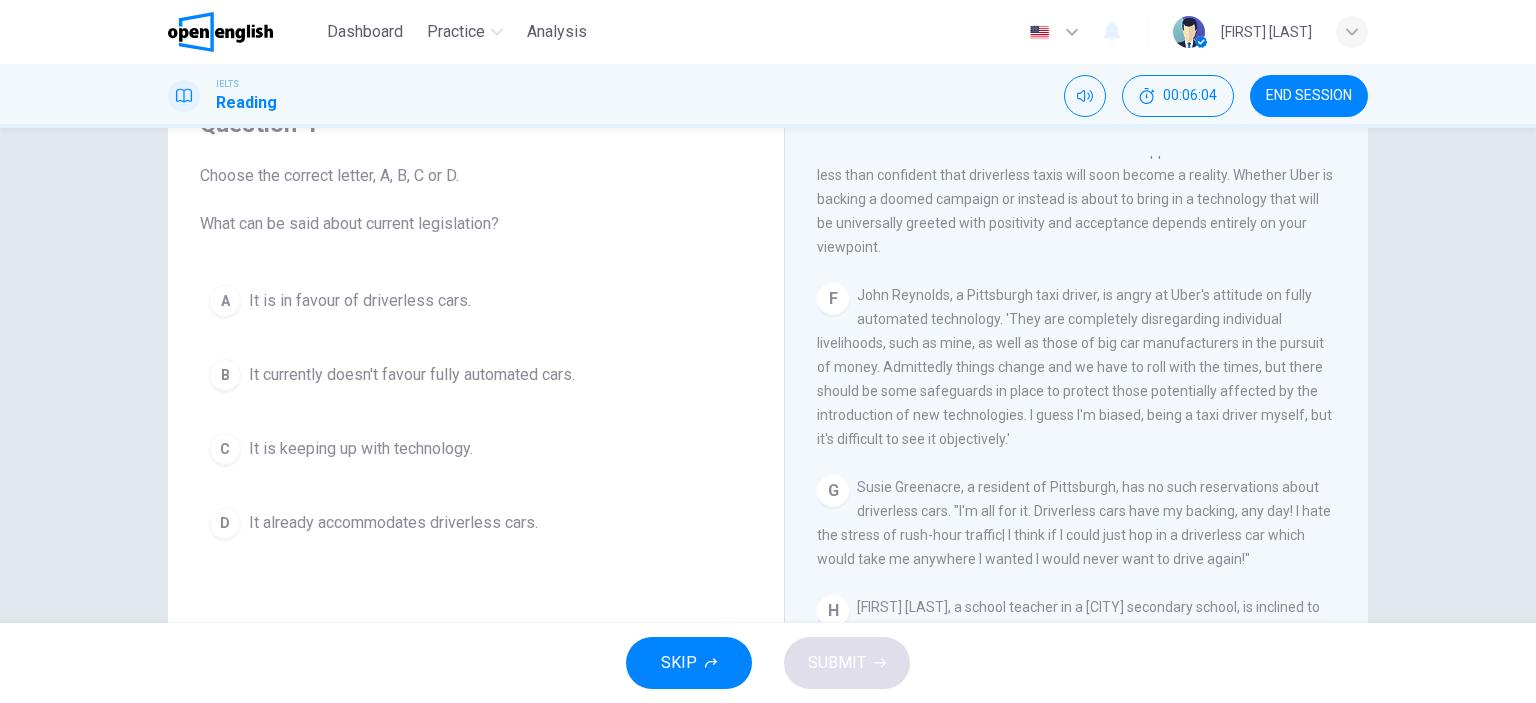 click on "D It already accommodates driverless cars." at bounding box center (476, 523) 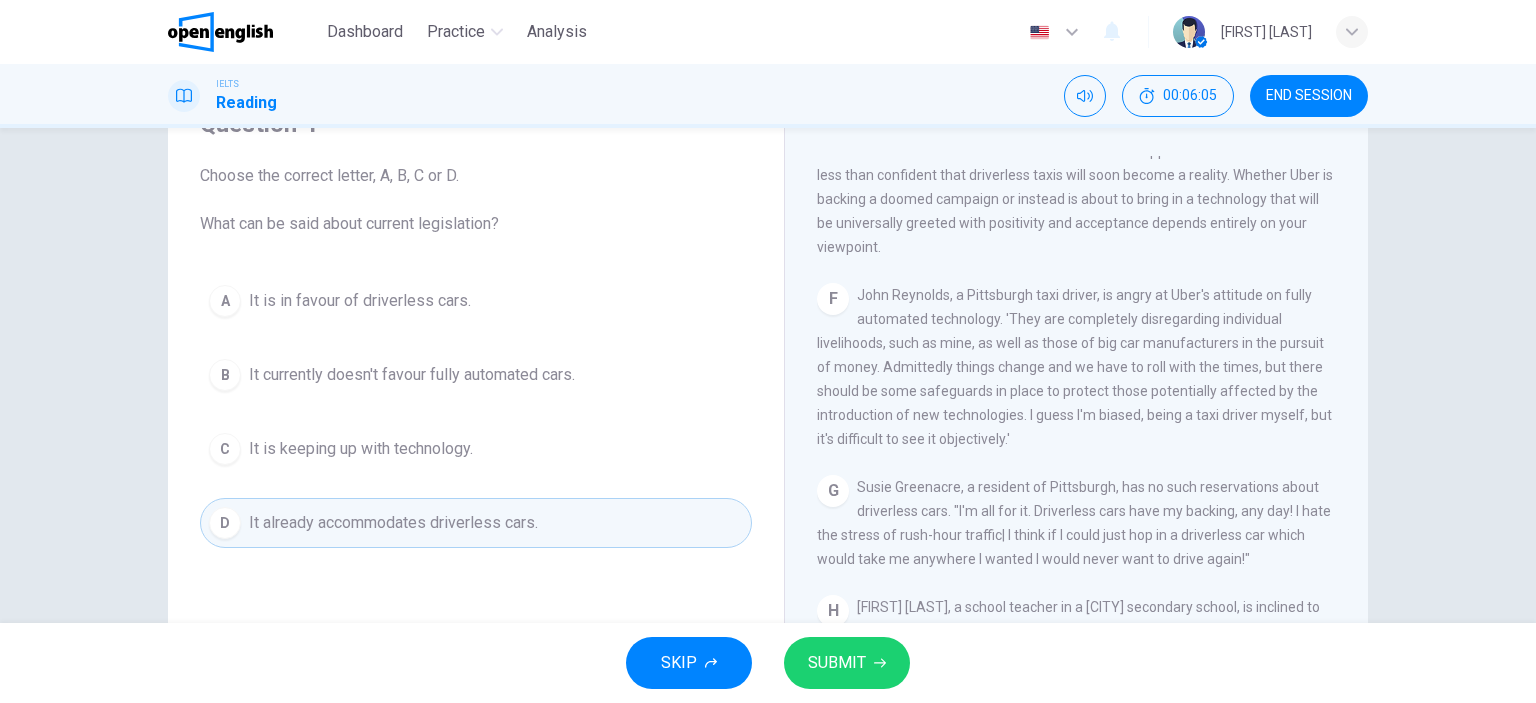 click on "SUBMIT" at bounding box center [837, 663] 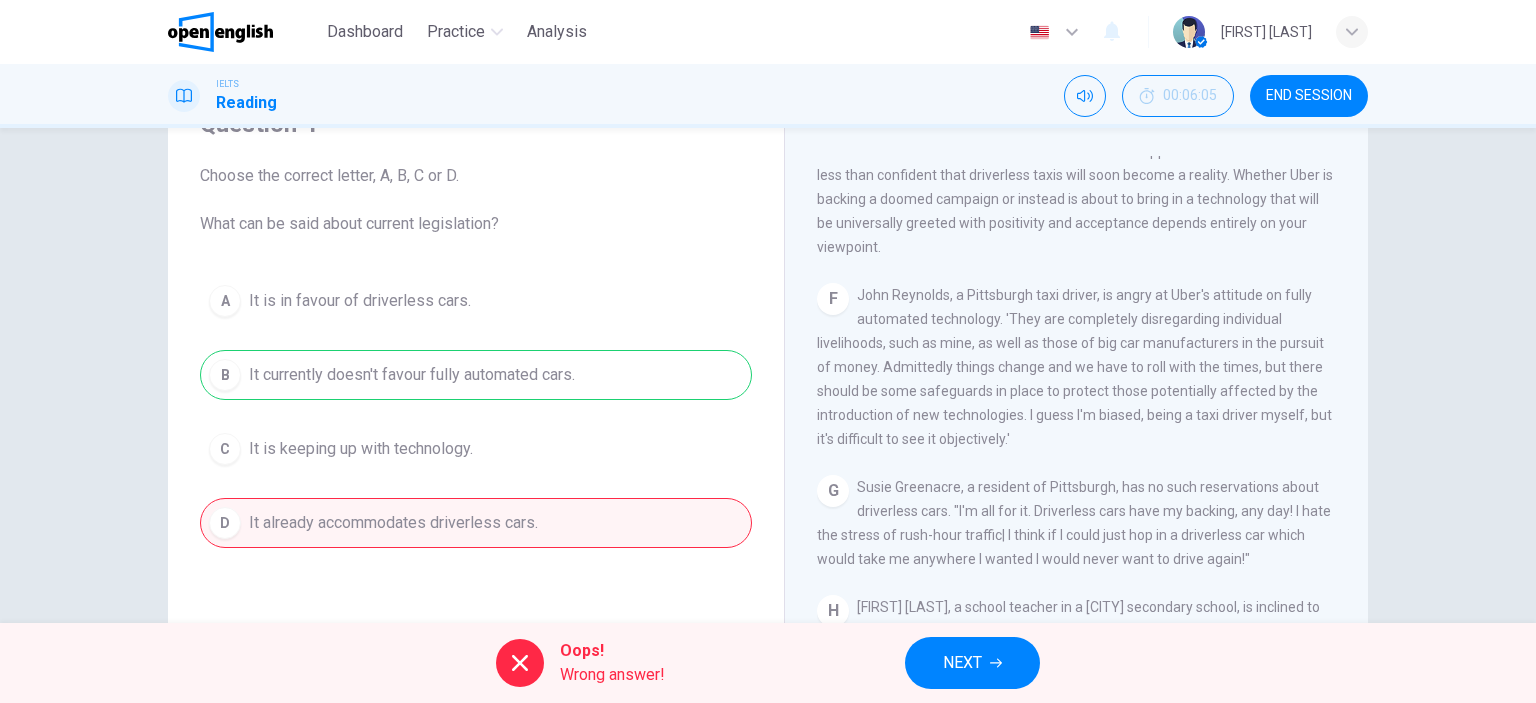 click on "NEXT" at bounding box center [962, 663] 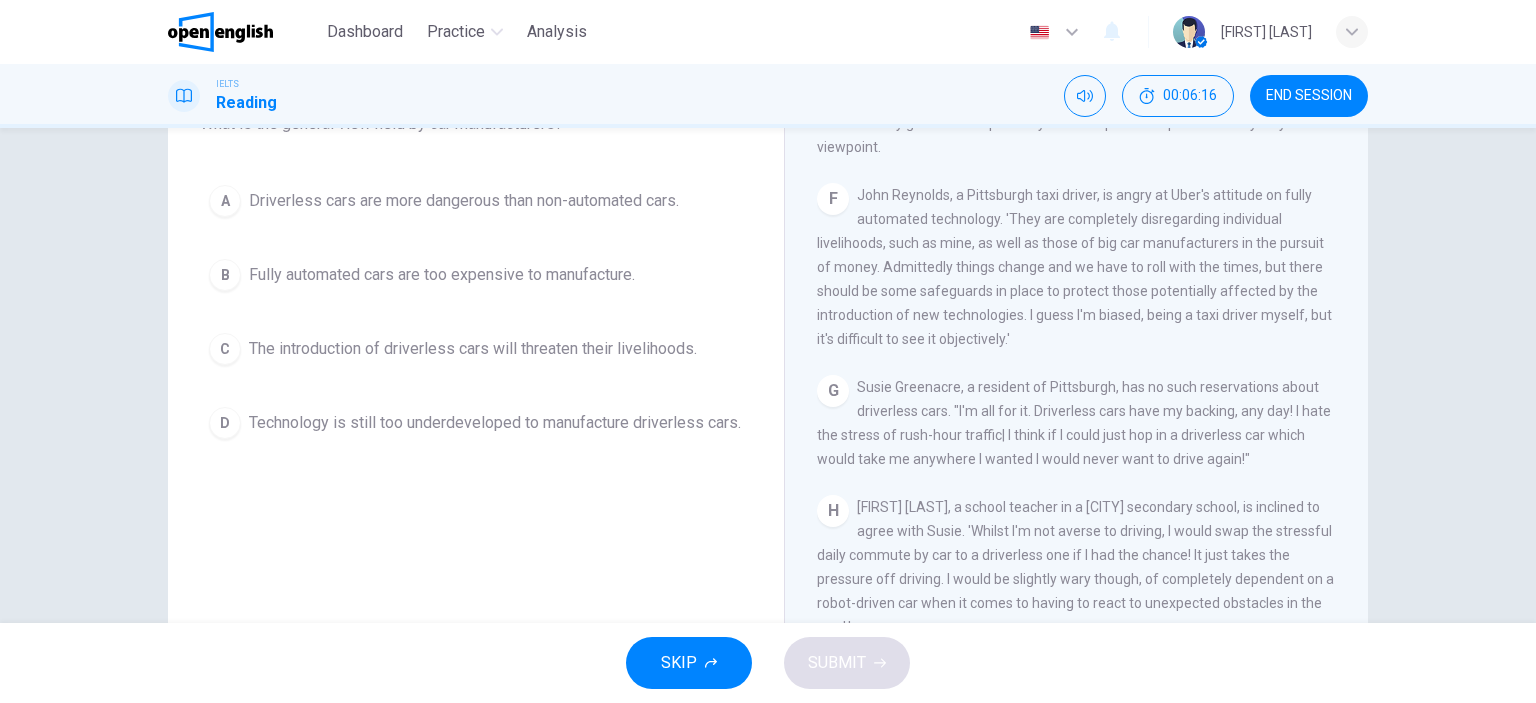 scroll, scrollTop: 100, scrollLeft: 0, axis: vertical 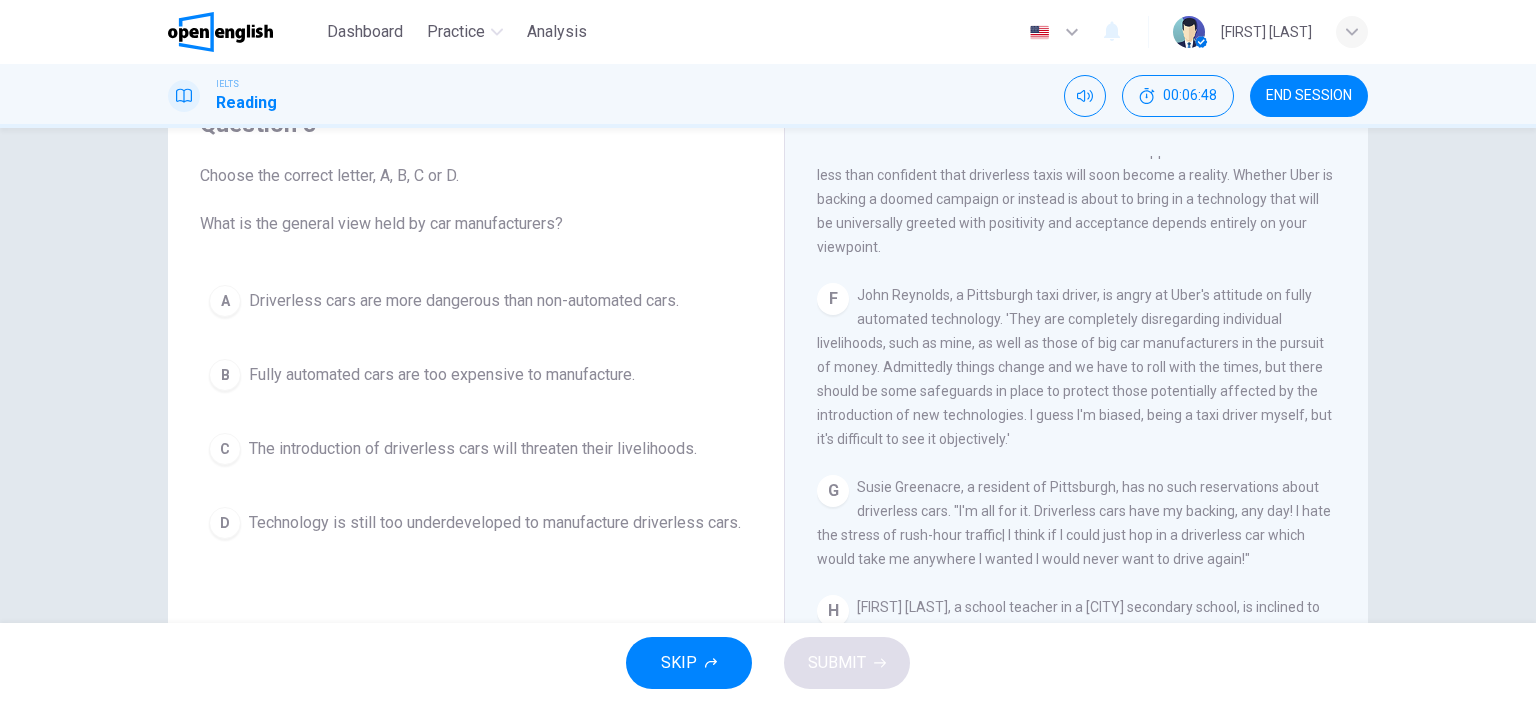 click on "Technology is still too underdeveloped to manufacture driverless cars." at bounding box center [495, 523] 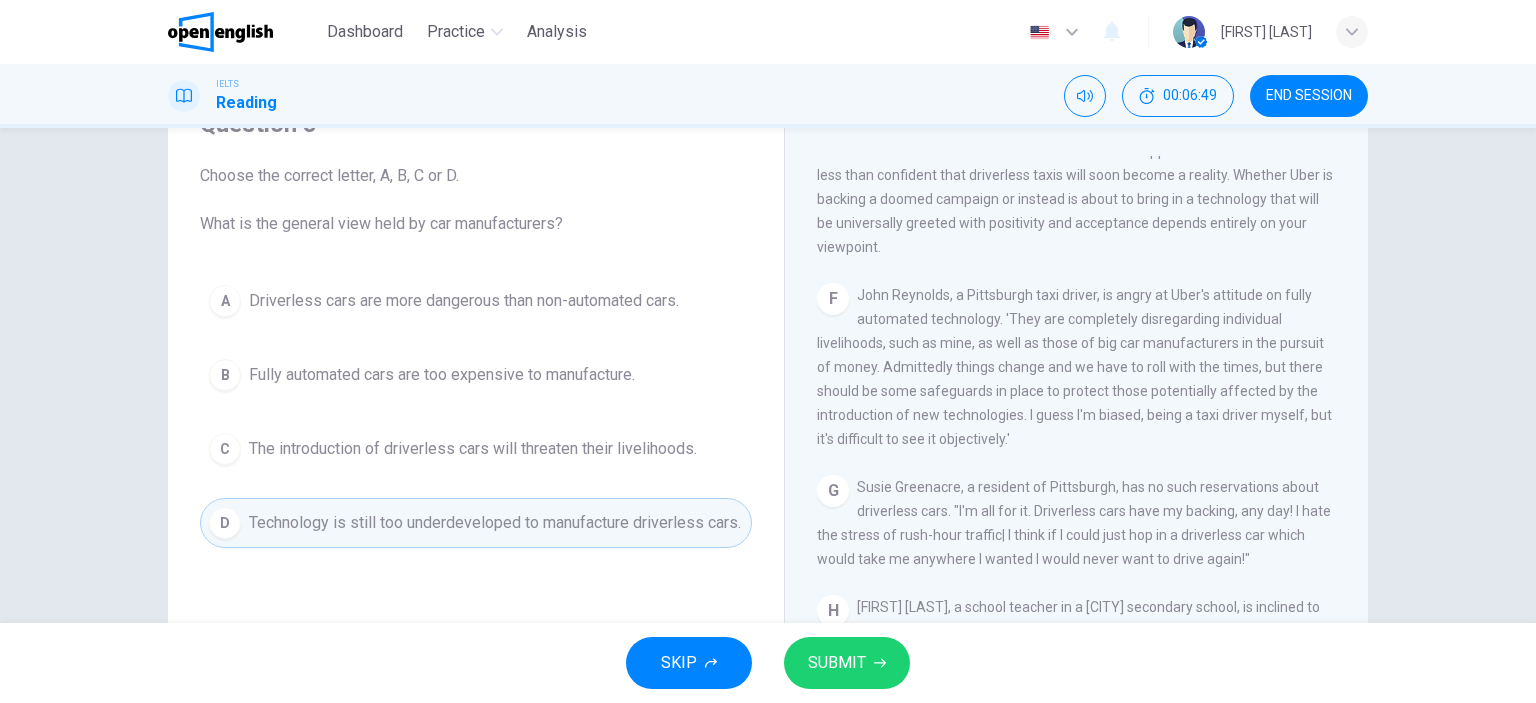 click on "SUBMIT" at bounding box center [847, 663] 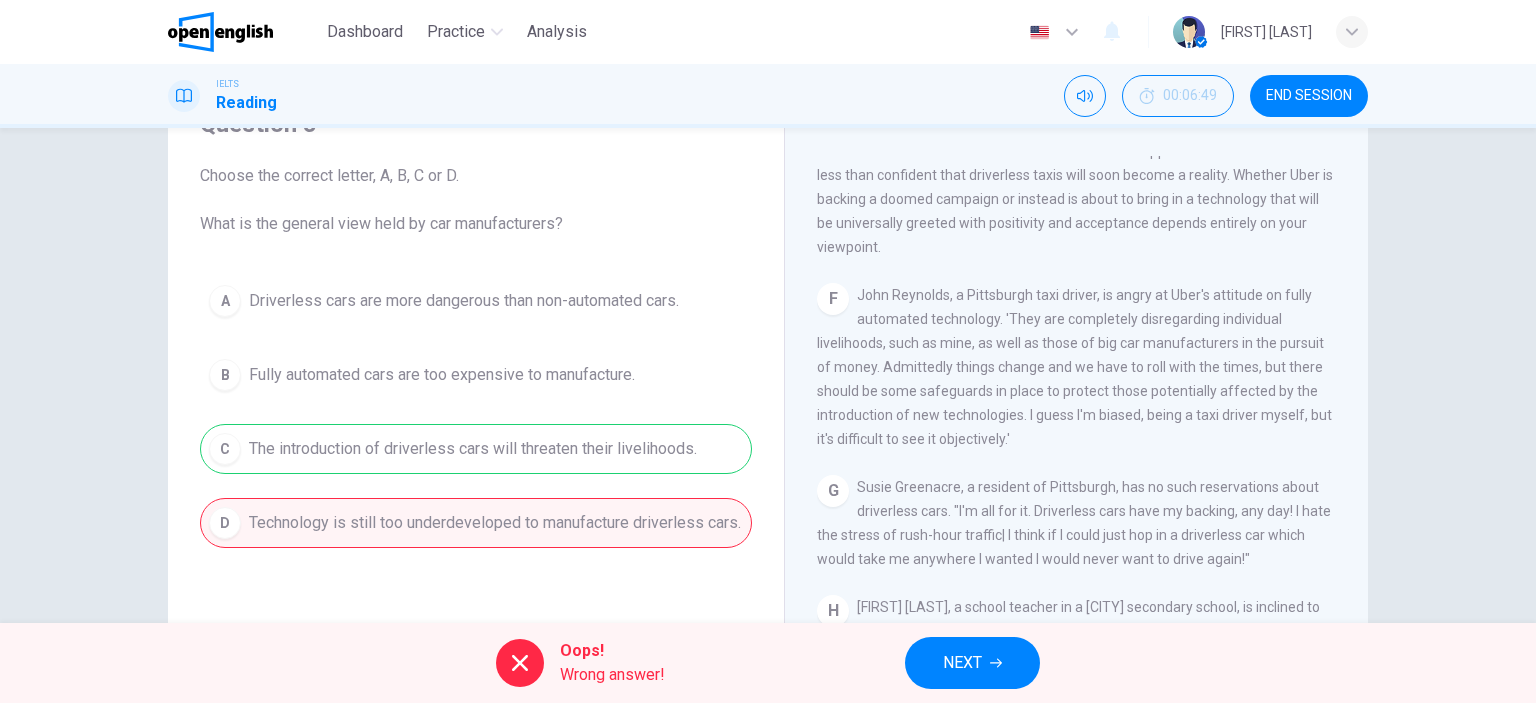 click on "NEXT" at bounding box center (972, 663) 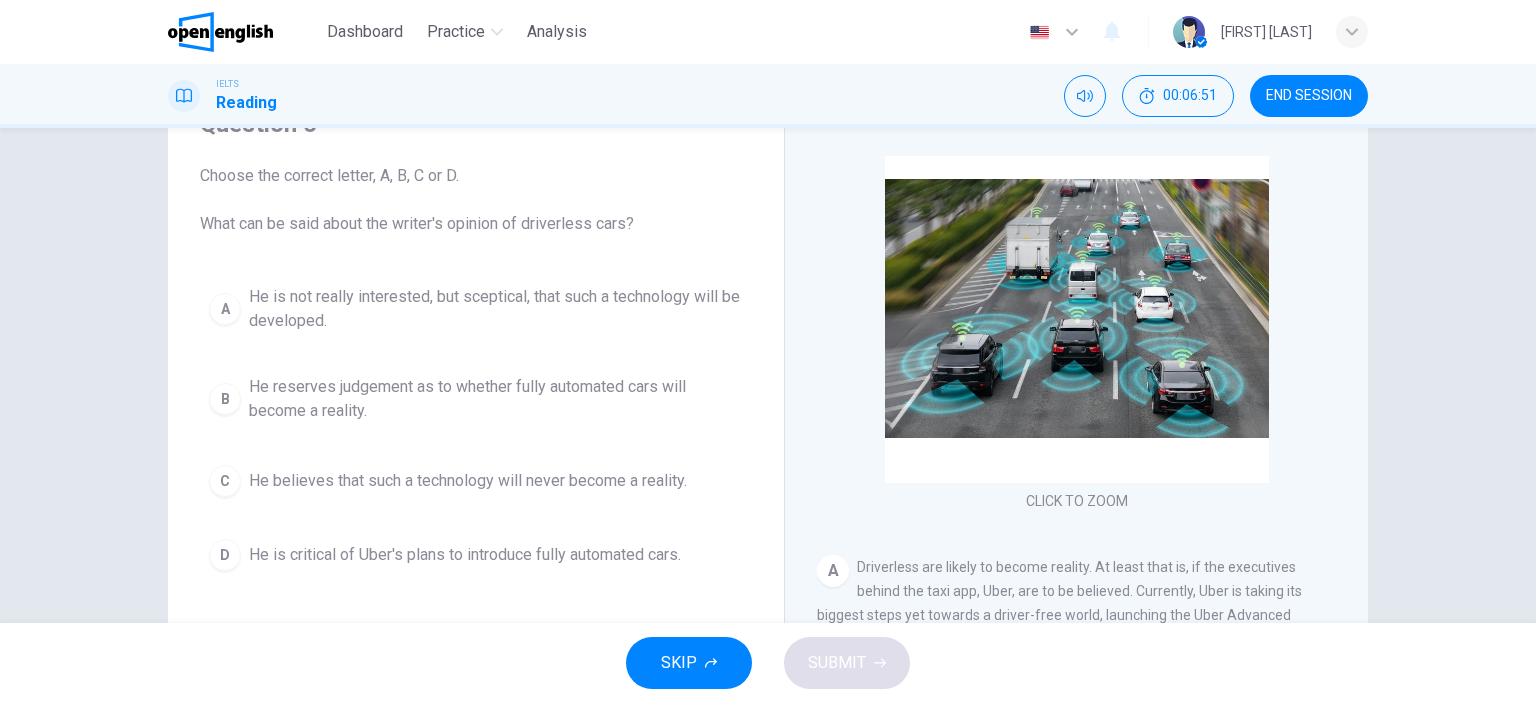 scroll, scrollTop: 0, scrollLeft: 0, axis: both 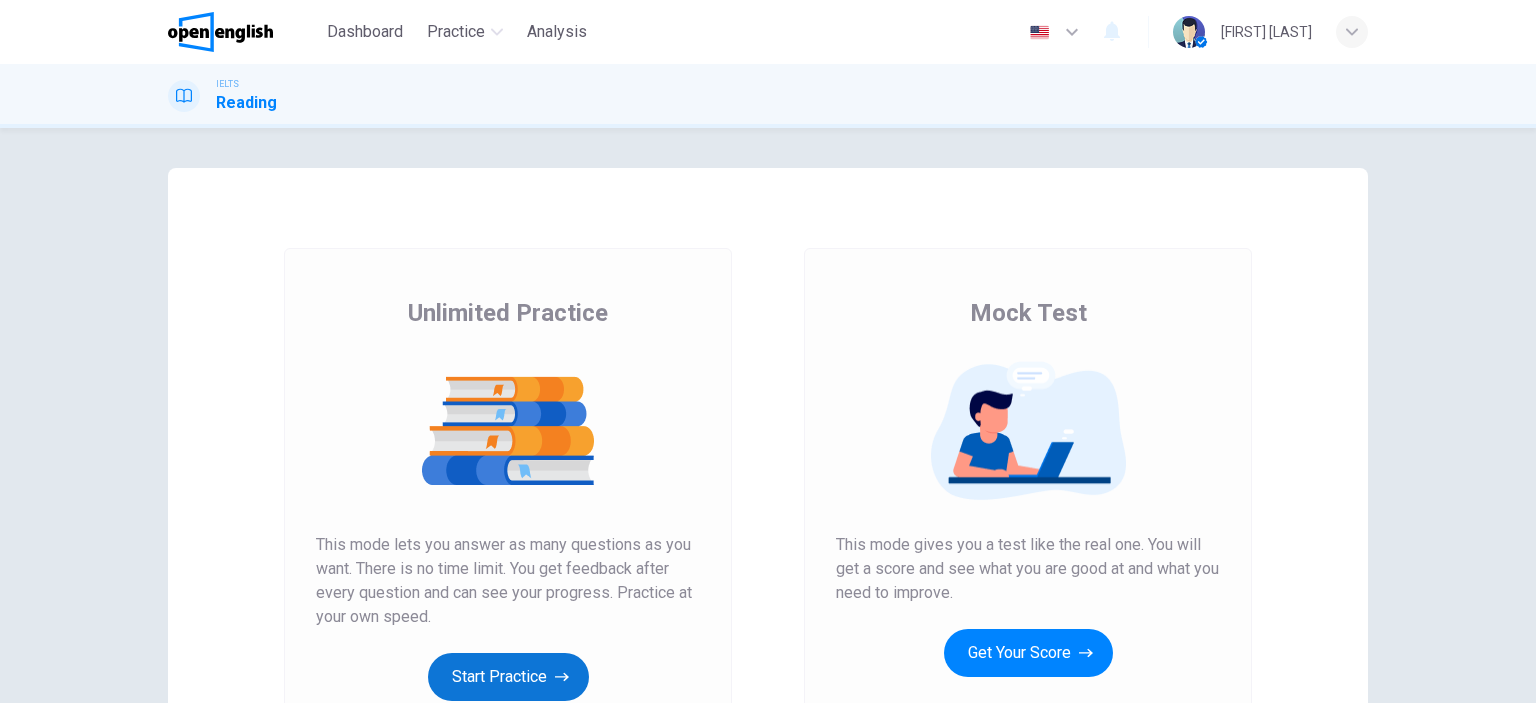 click on "Start Practice" at bounding box center [508, 677] 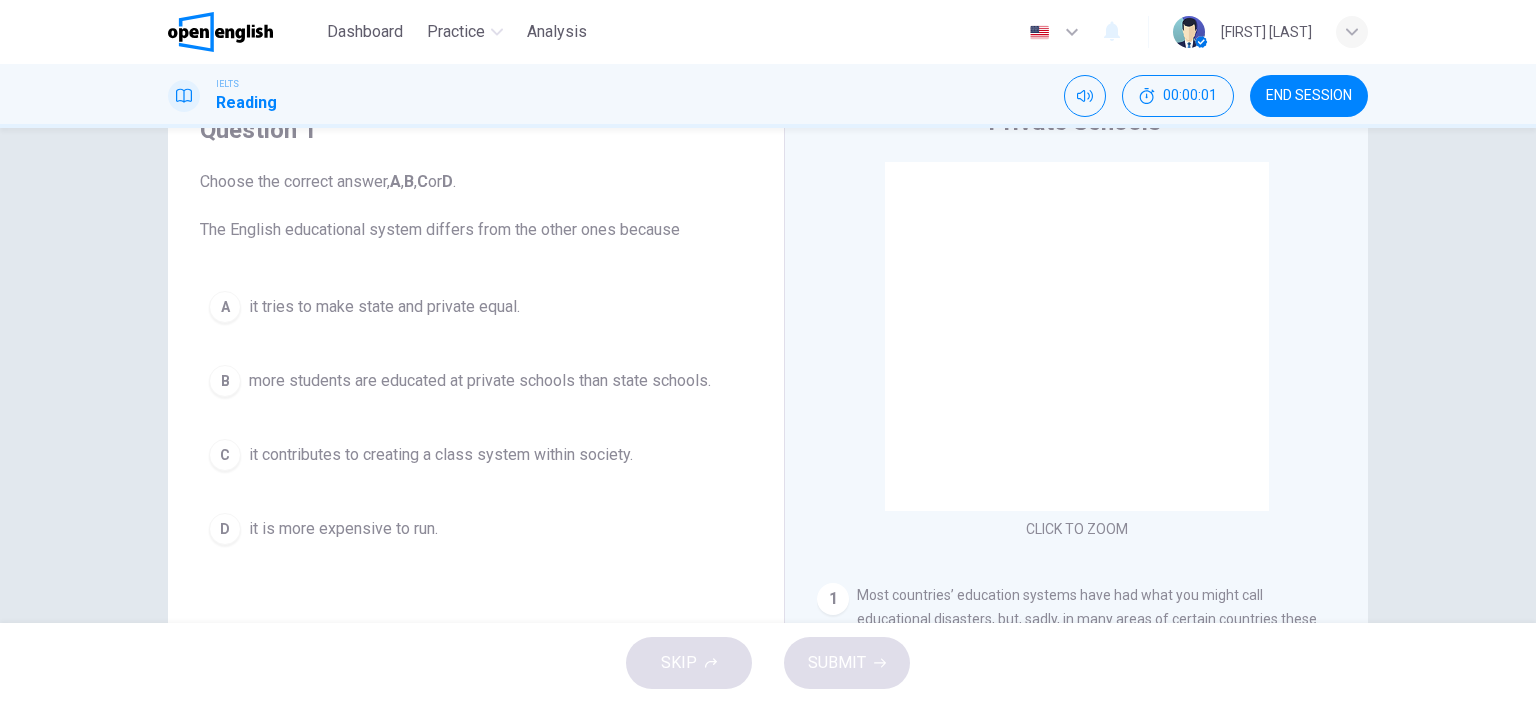 scroll, scrollTop: 0, scrollLeft: 0, axis: both 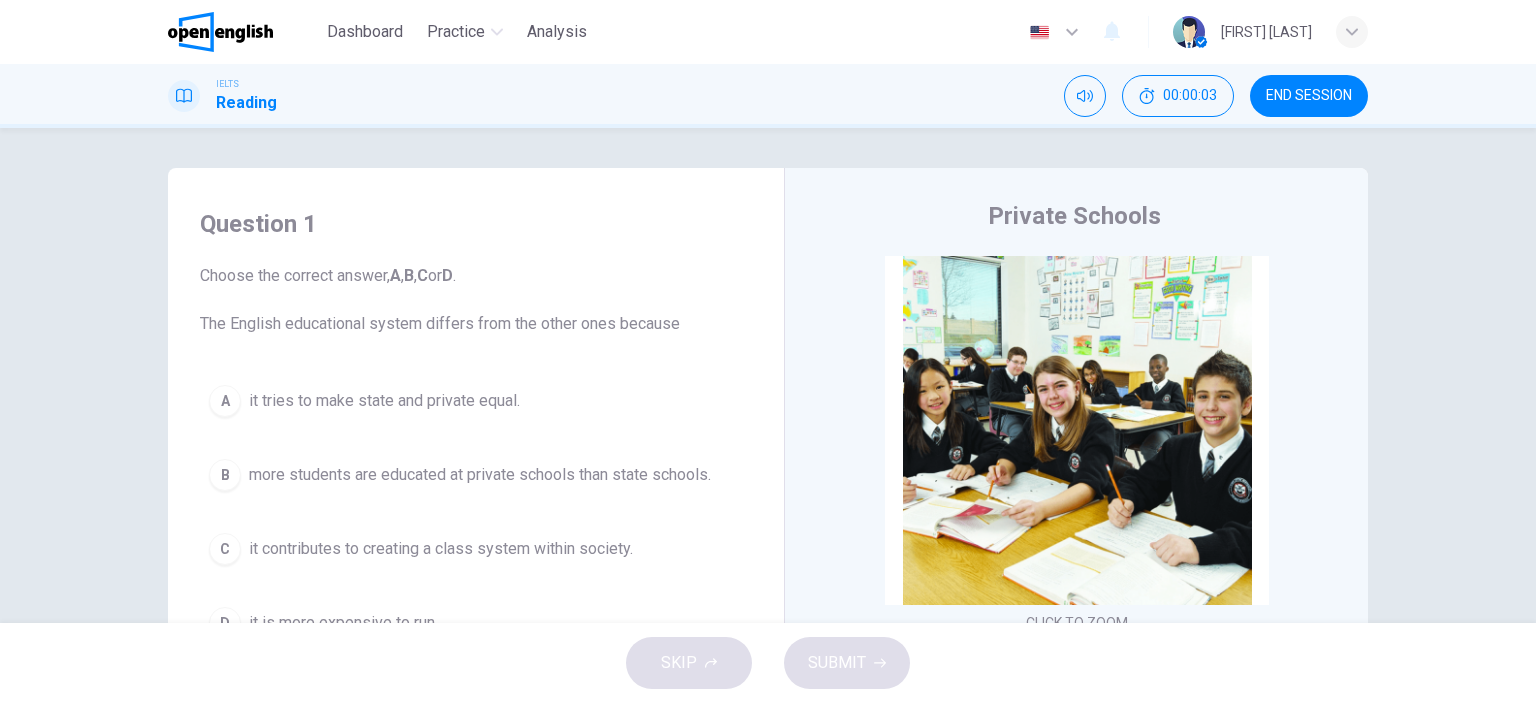 drag, startPoint x: 338, startPoint y: 330, endPoint x: 600, endPoint y: 323, distance: 262.0935 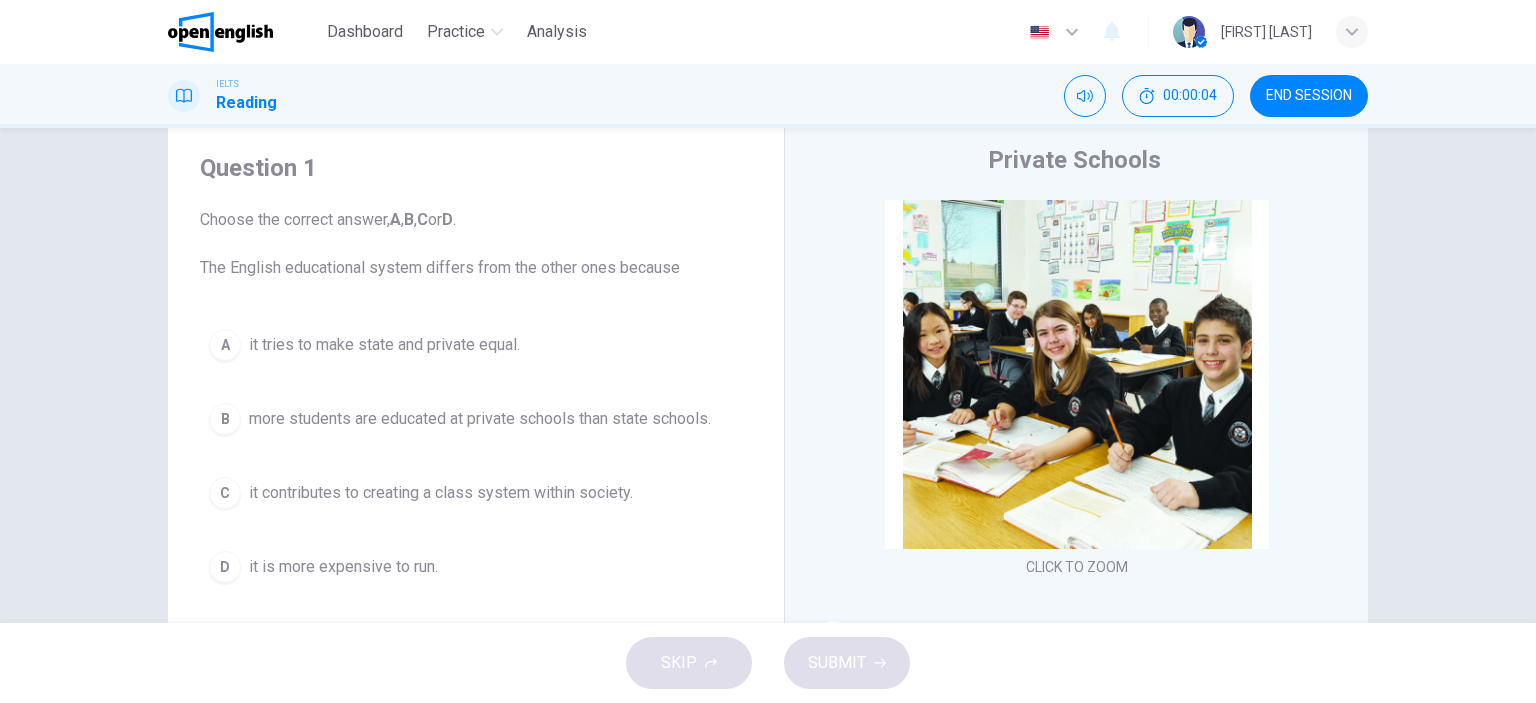 scroll, scrollTop: 100, scrollLeft: 0, axis: vertical 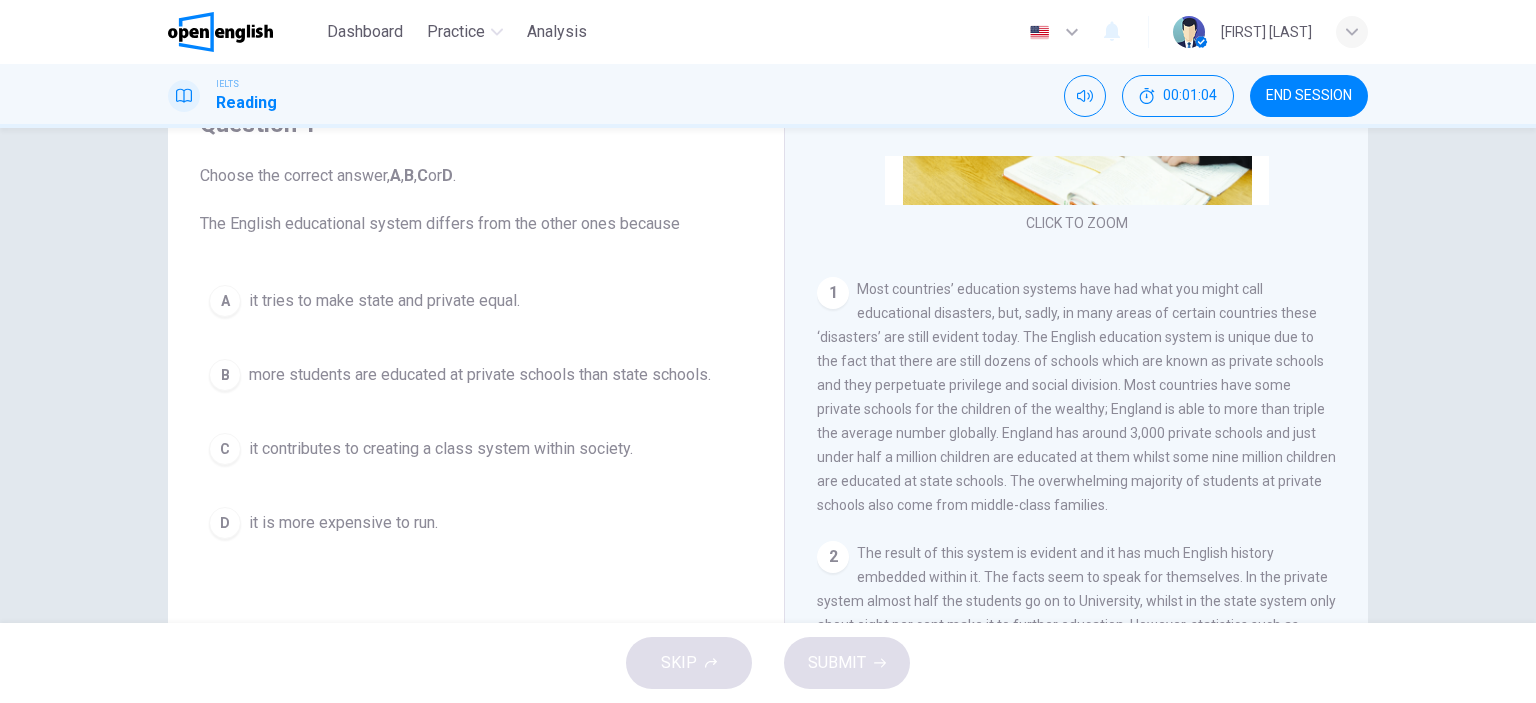 click on "more students are educated at private schools than state schools." at bounding box center [480, 375] 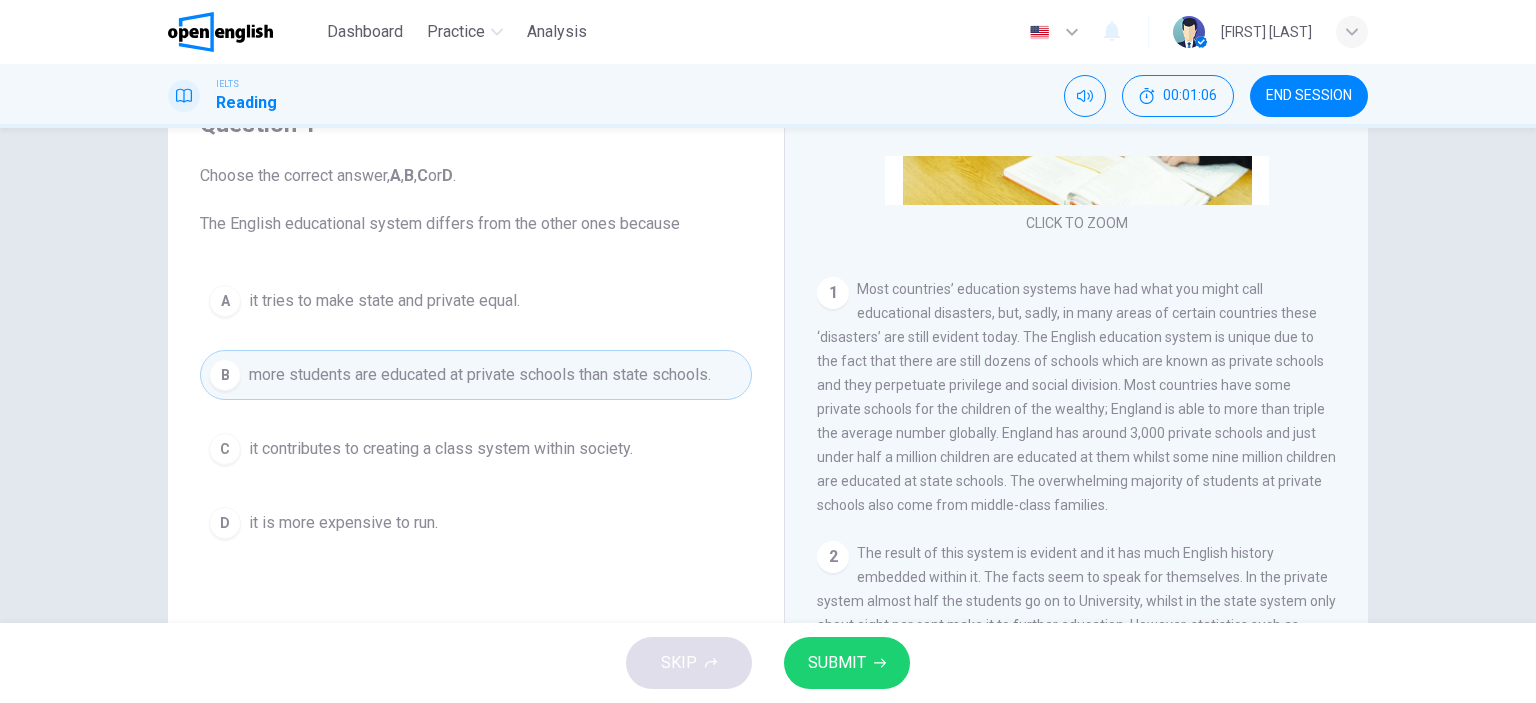 click on "SUBMIT" at bounding box center [837, 663] 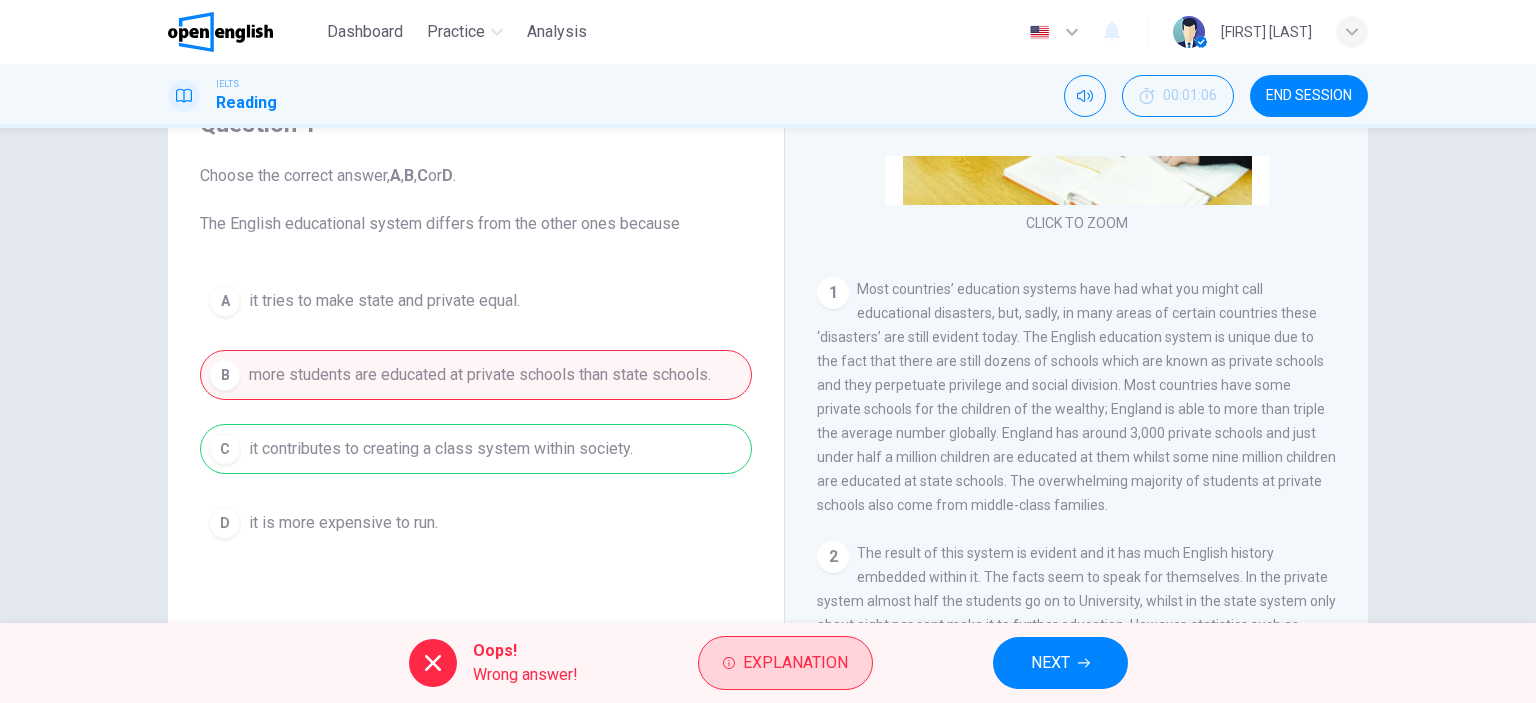 click on "Explanation" at bounding box center (785, 663) 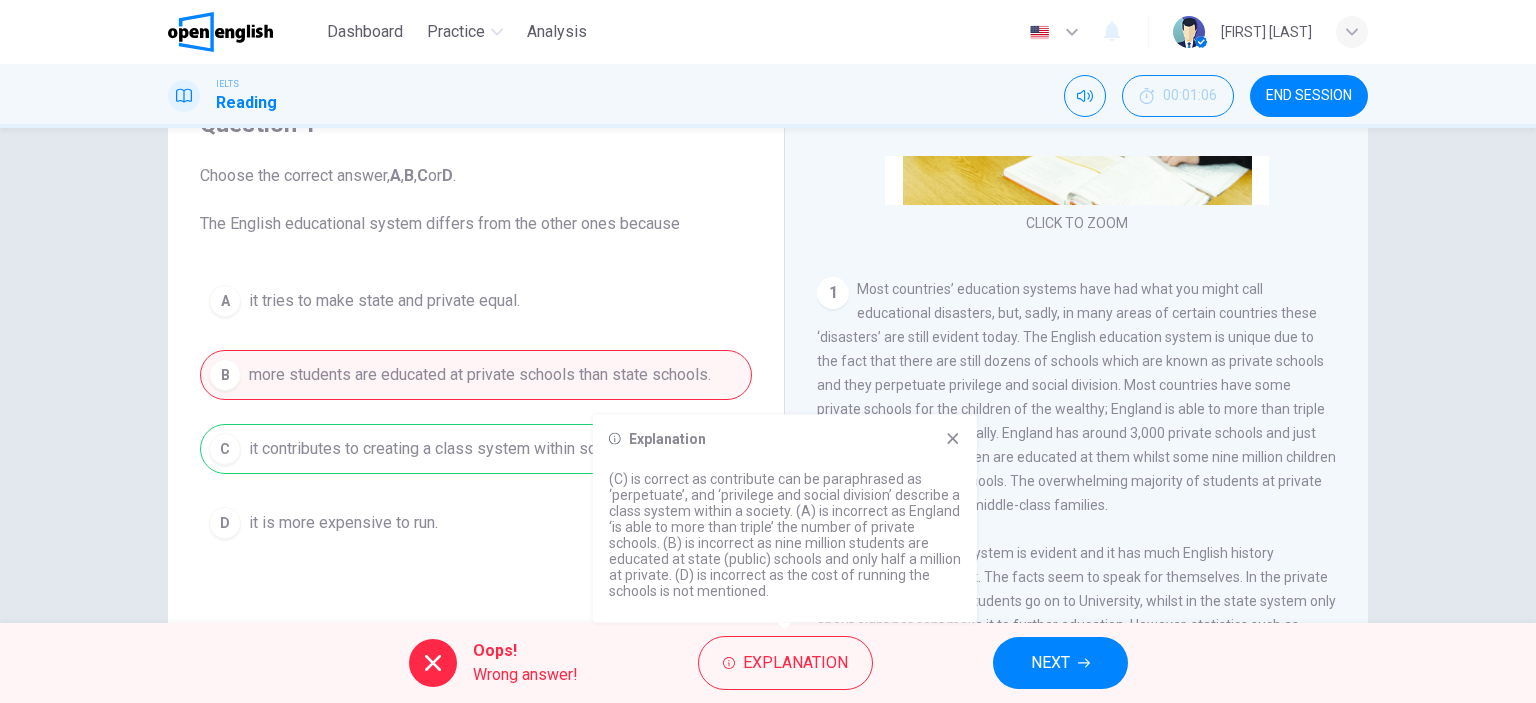 click 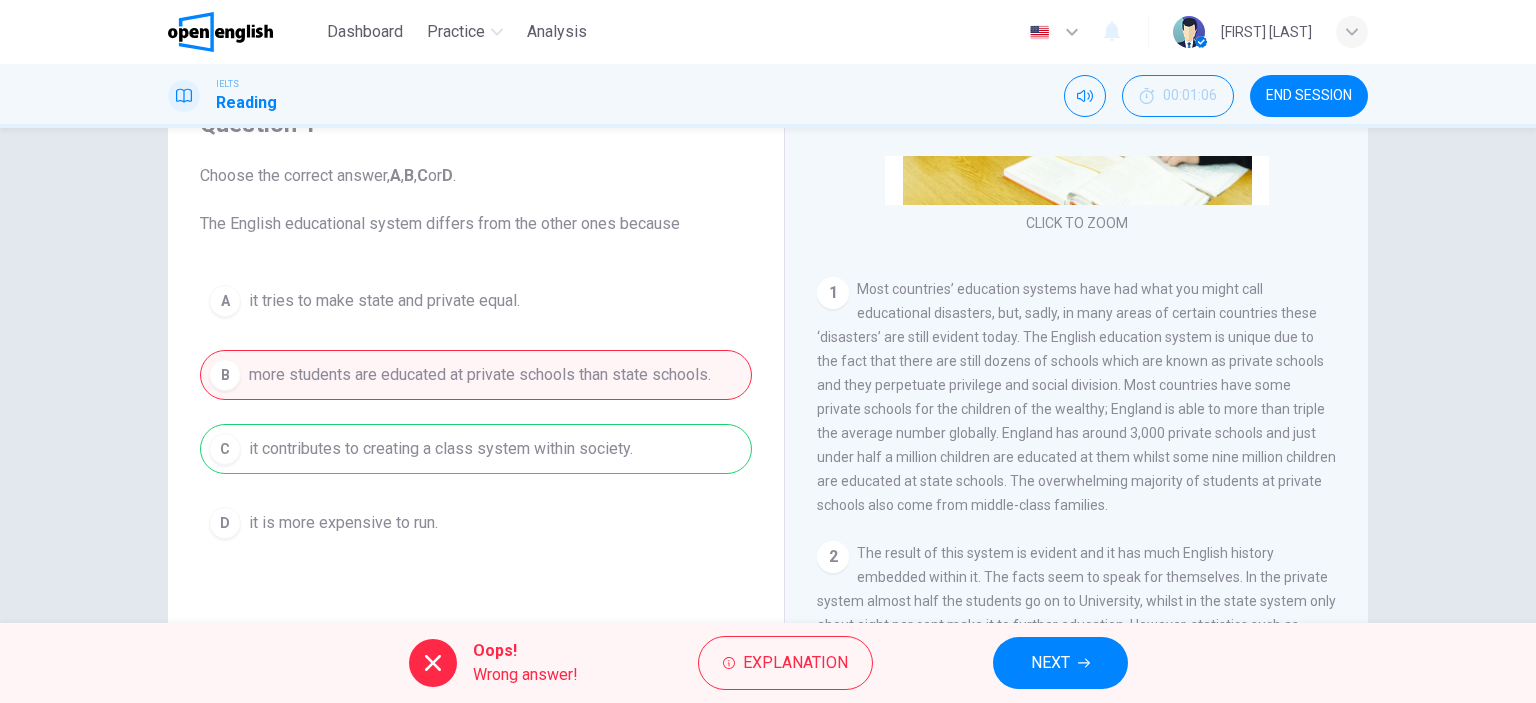 click on "NEXT" at bounding box center (1050, 663) 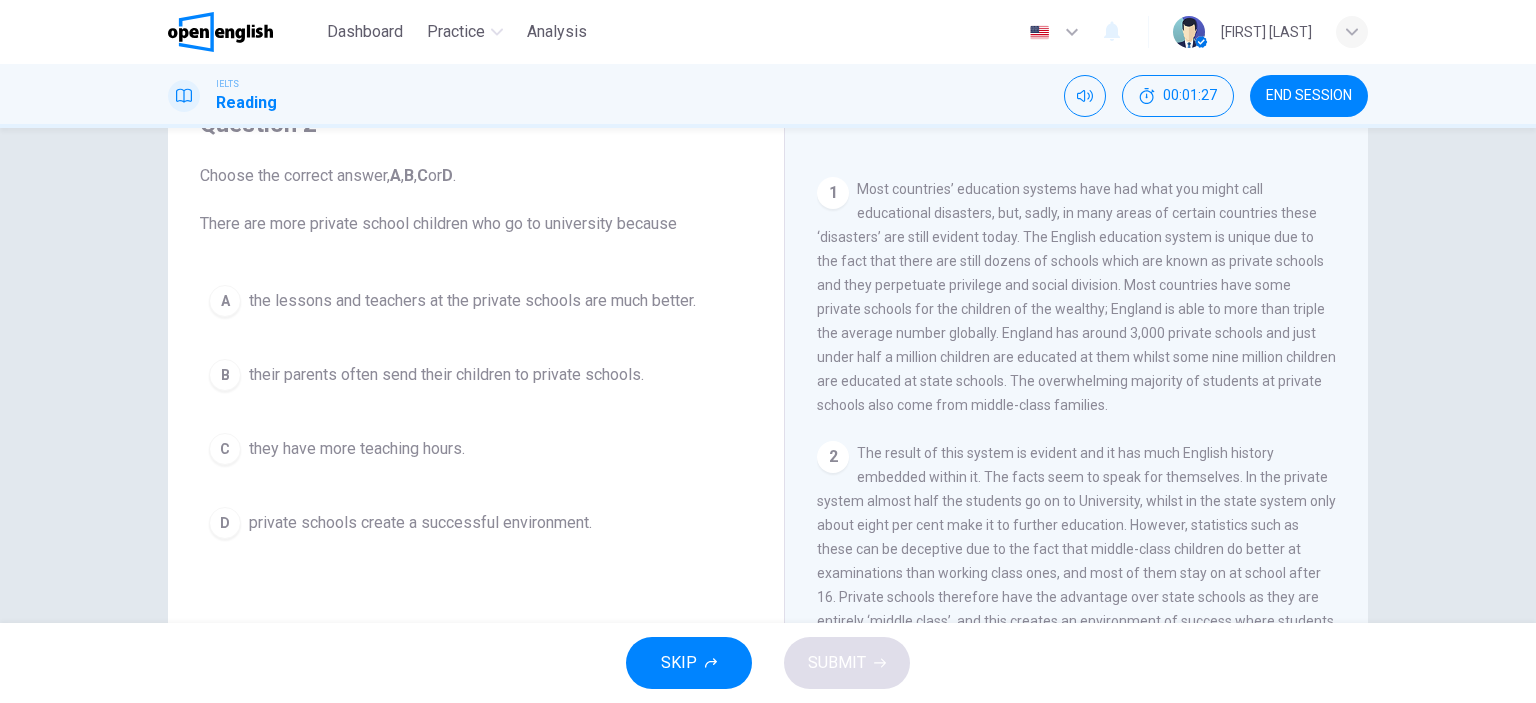 scroll, scrollTop: 500, scrollLeft: 0, axis: vertical 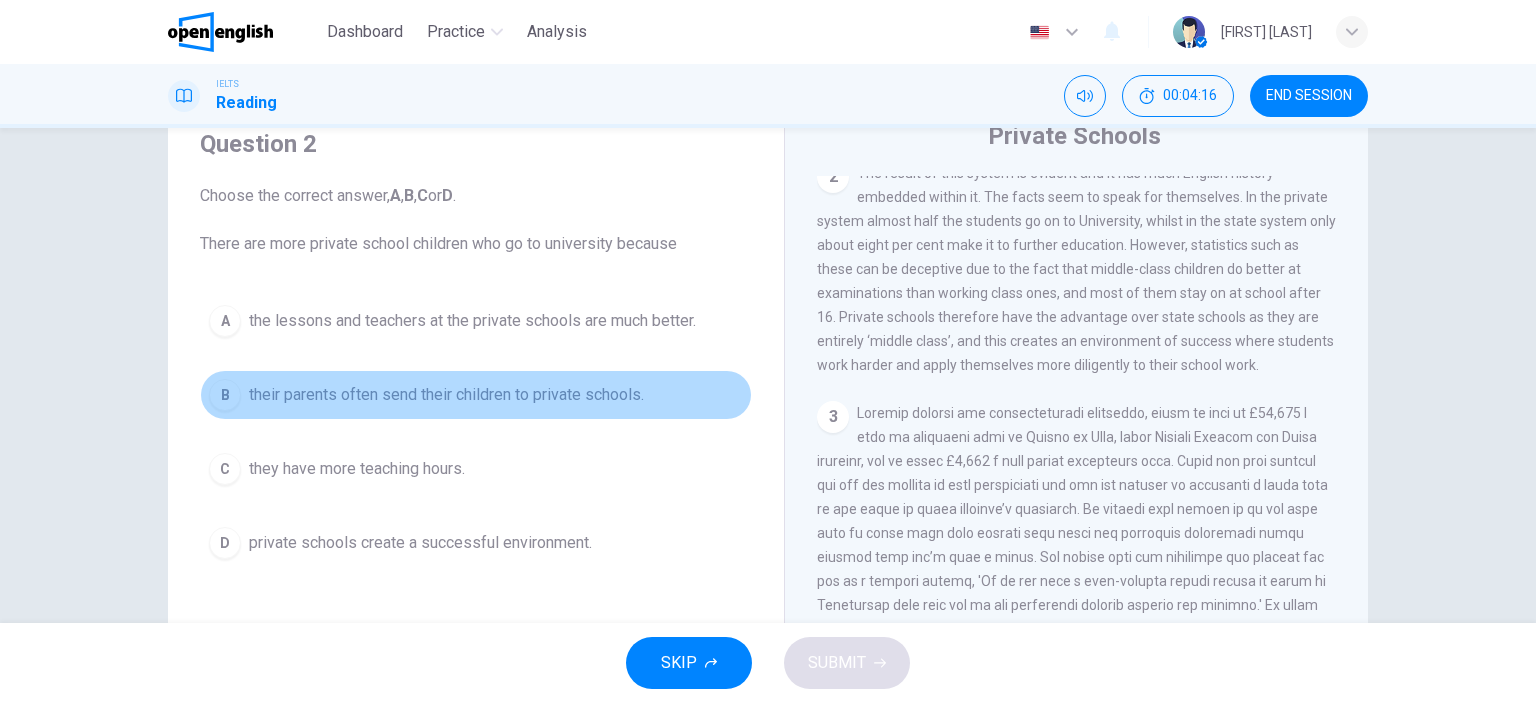 click on "their parents often send their children to private schools." at bounding box center [446, 395] 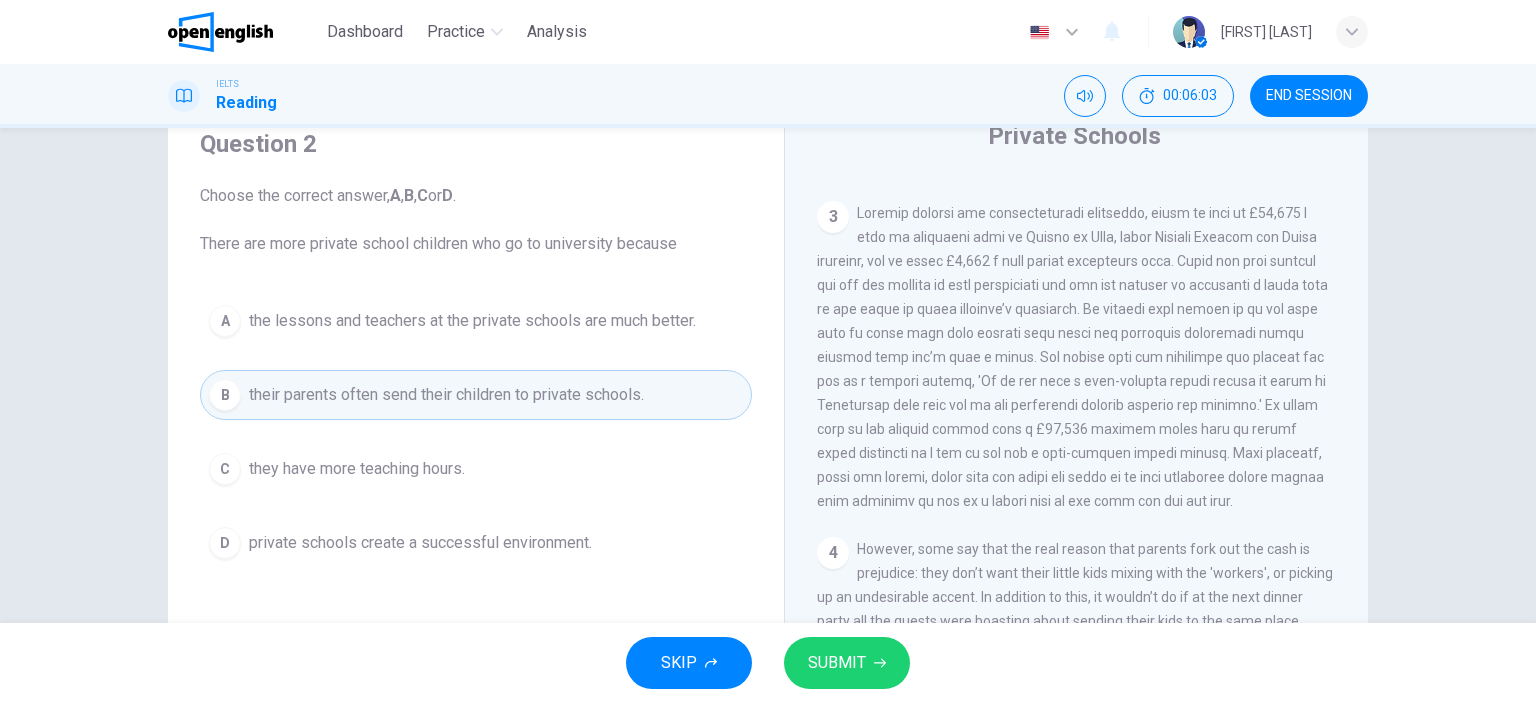 scroll, scrollTop: 1100, scrollLeft: 0, axis: vertical 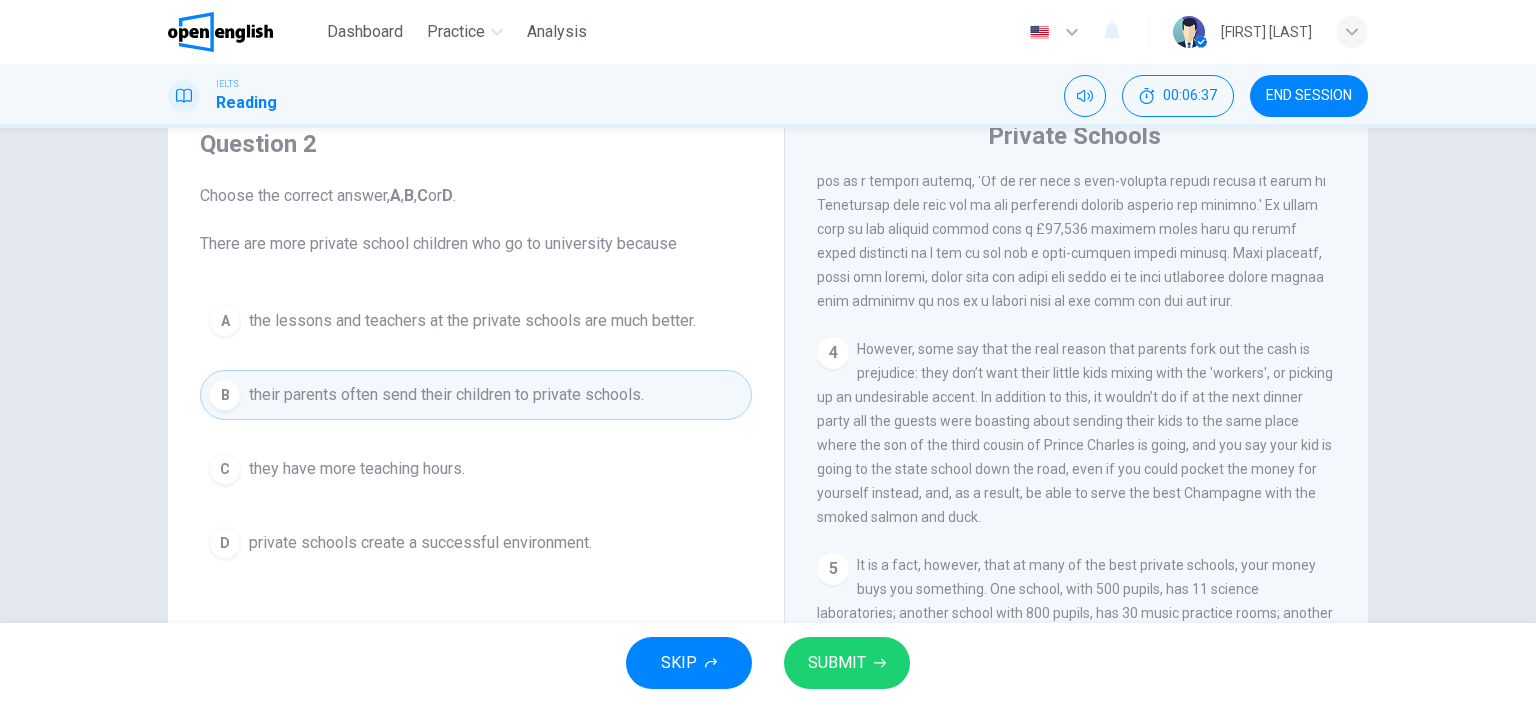 click on "SKIP SUBMIT" at bounding box center (768, 663) 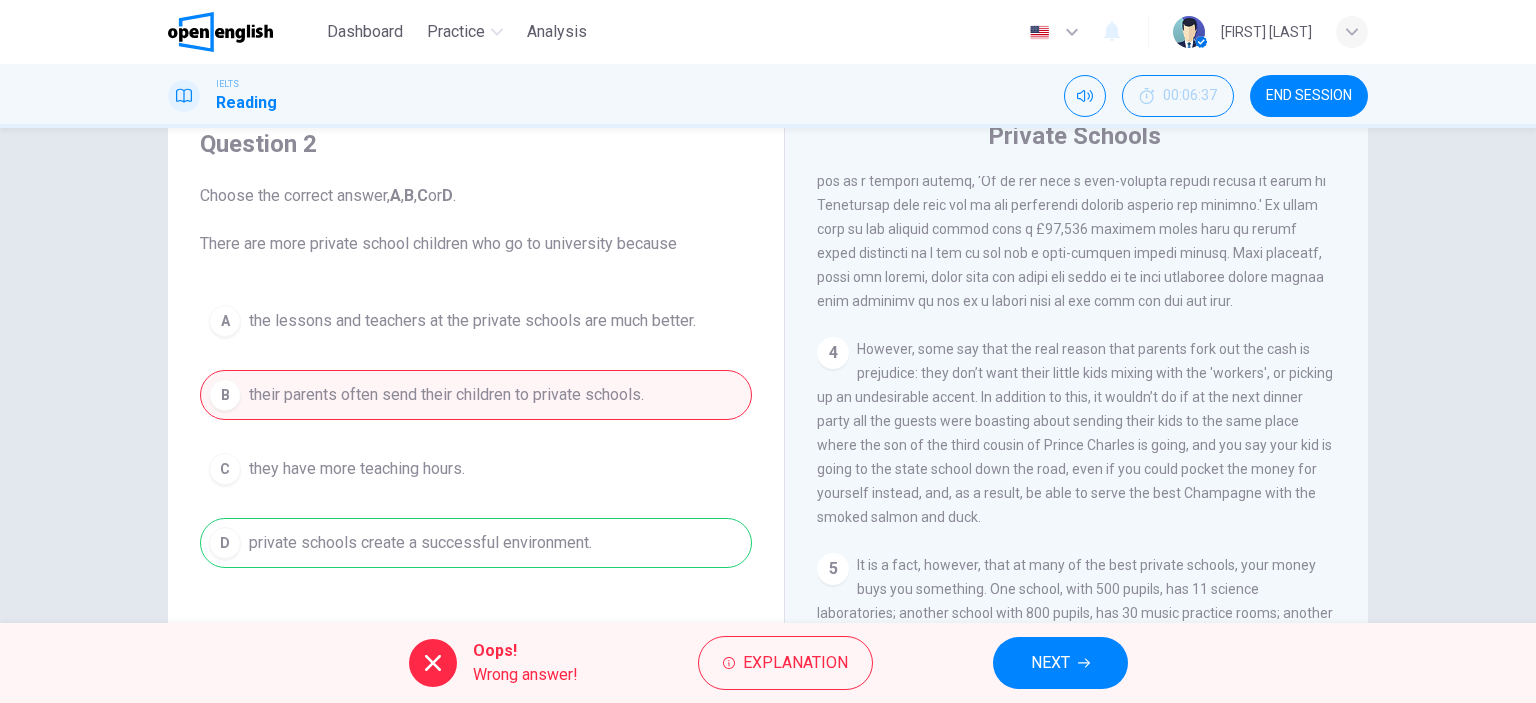 click on "NEXT" at bounding box center [1050, 663] 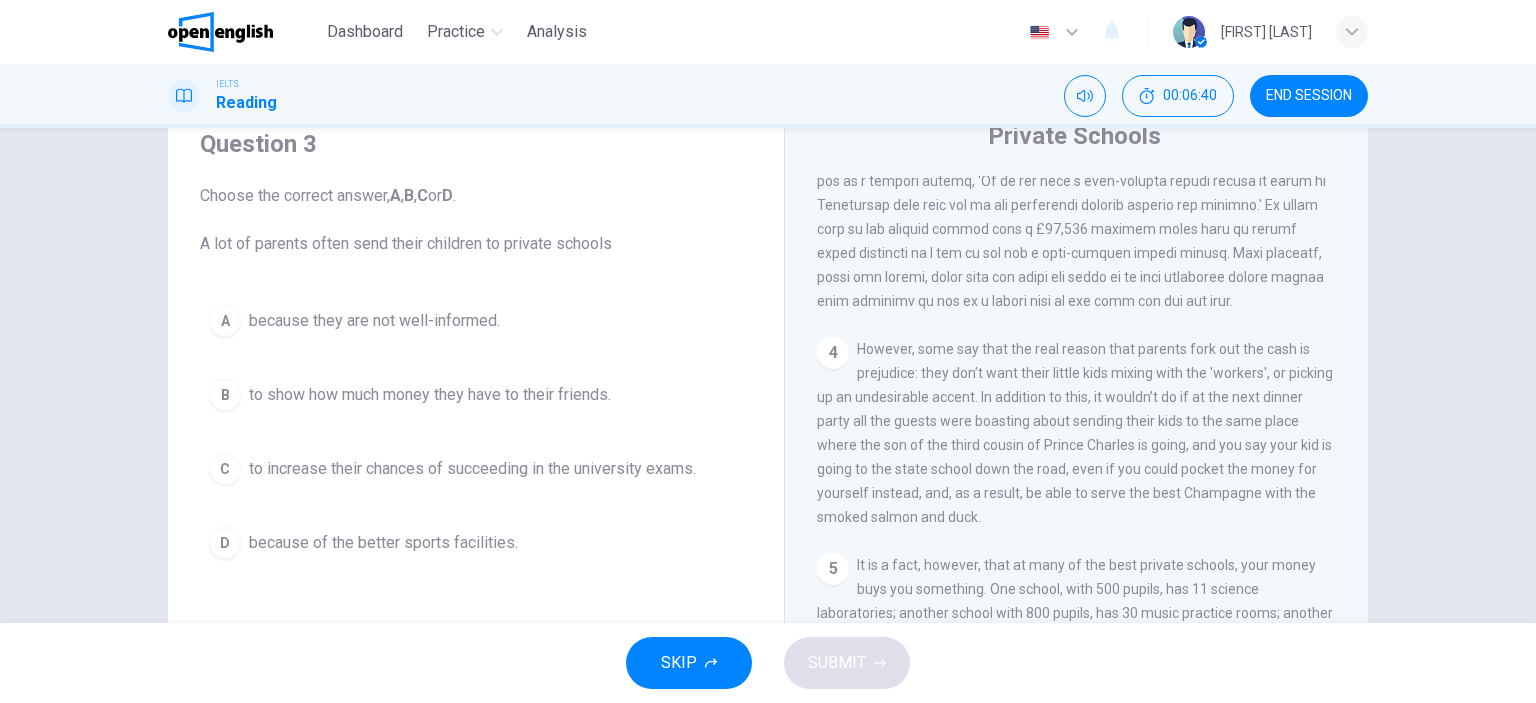 drag, startPoint x: 267, startPoint y: 242, endPoint x: 438, endPoint y: 236, distance: 171.10522 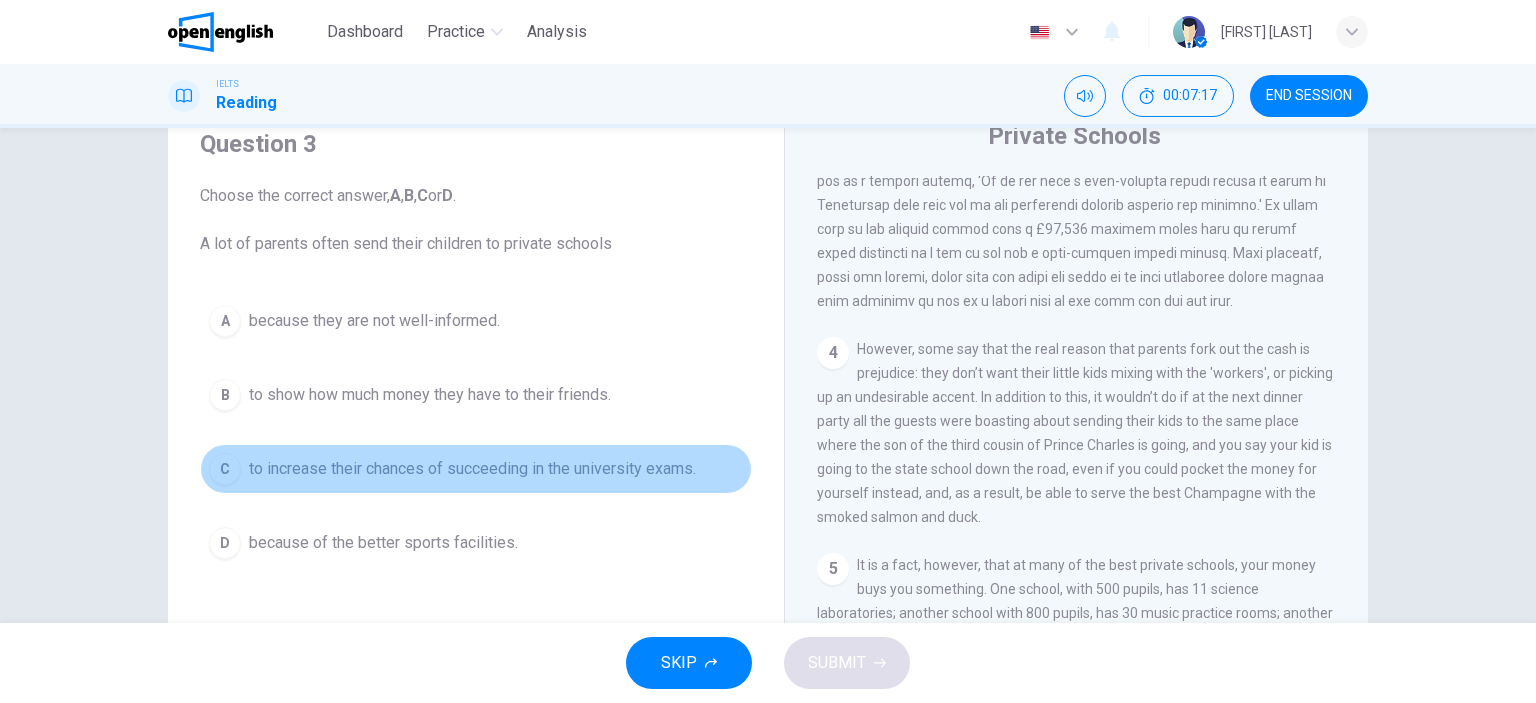 click on "to increase their chances of succeeding in the university exams." at bounding box center [472, 469] 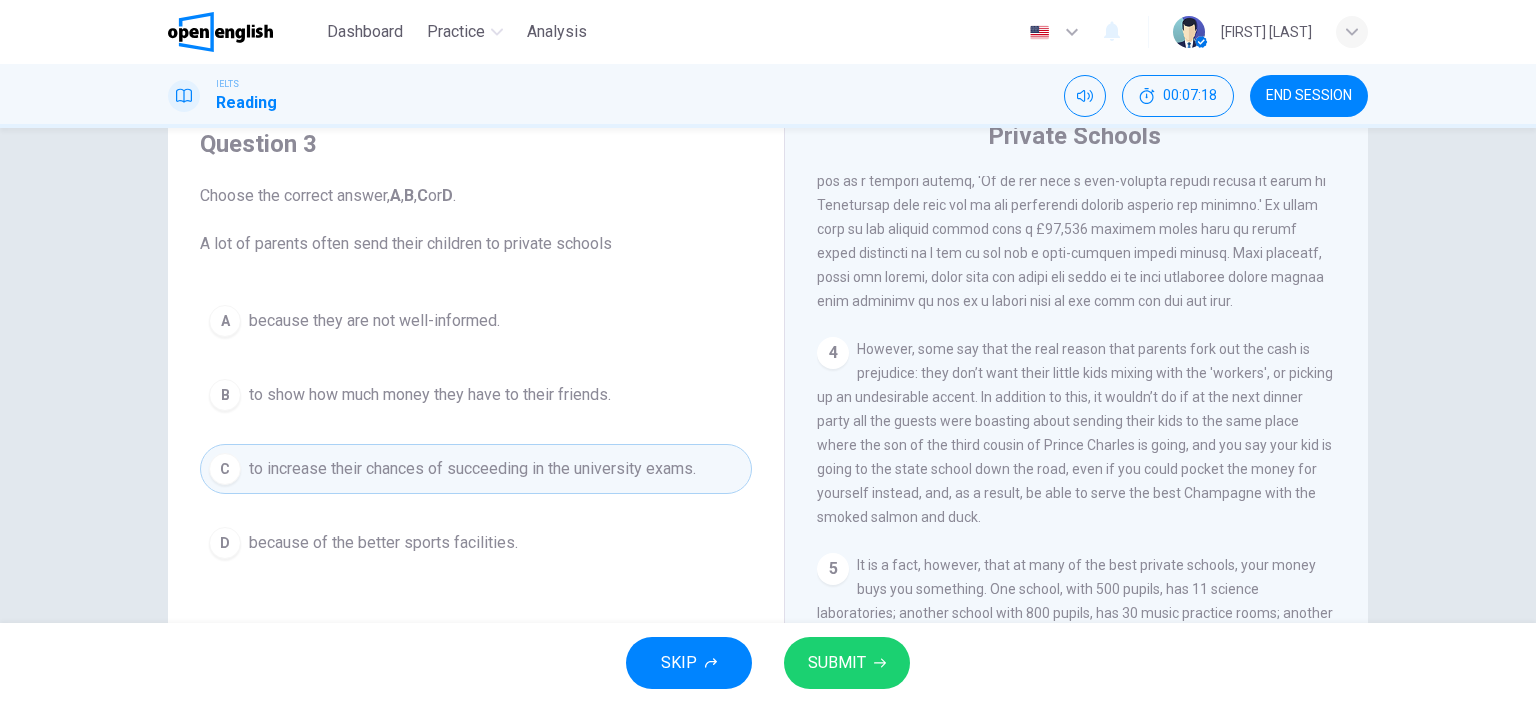click on "SUBMIT" at bounding box center [837, 663] 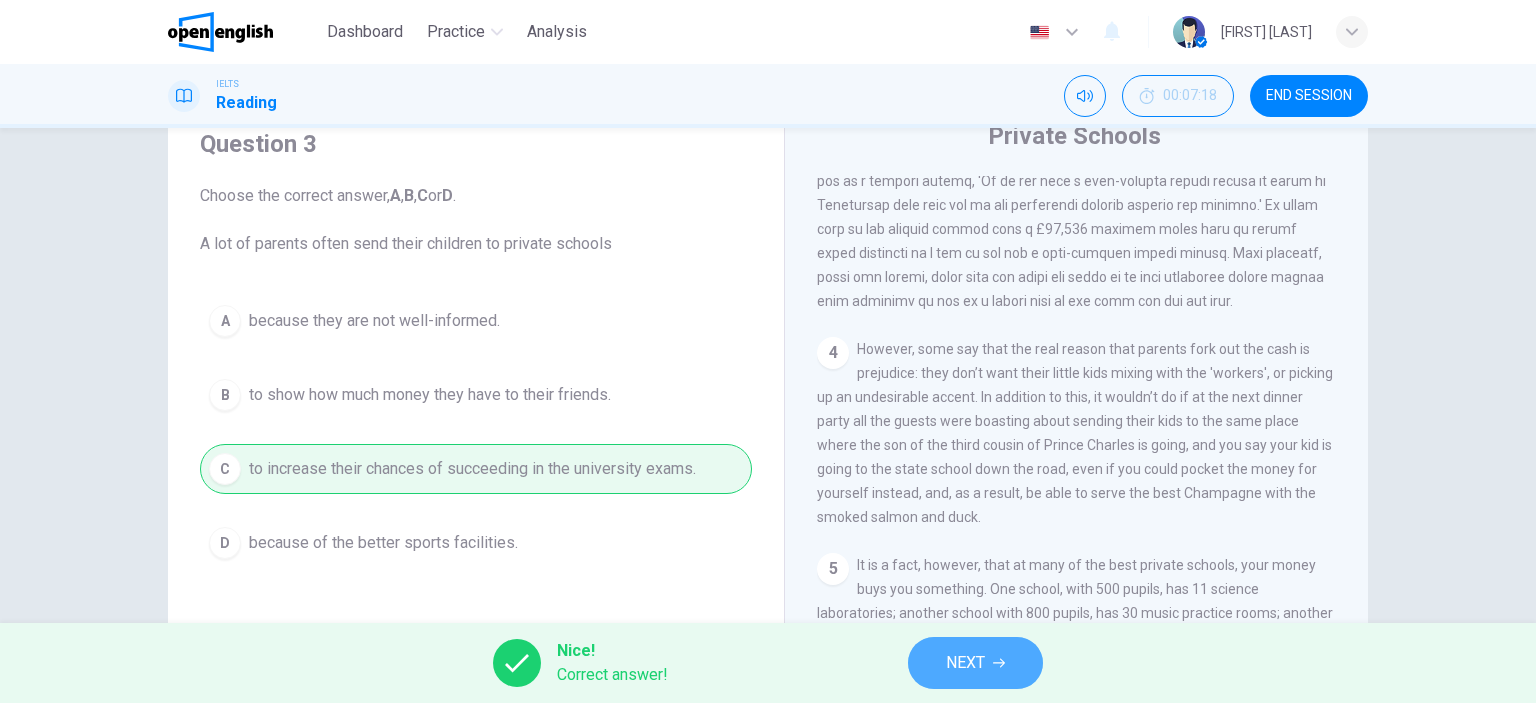 click on "NEXT" at bounding box center (965, 663) 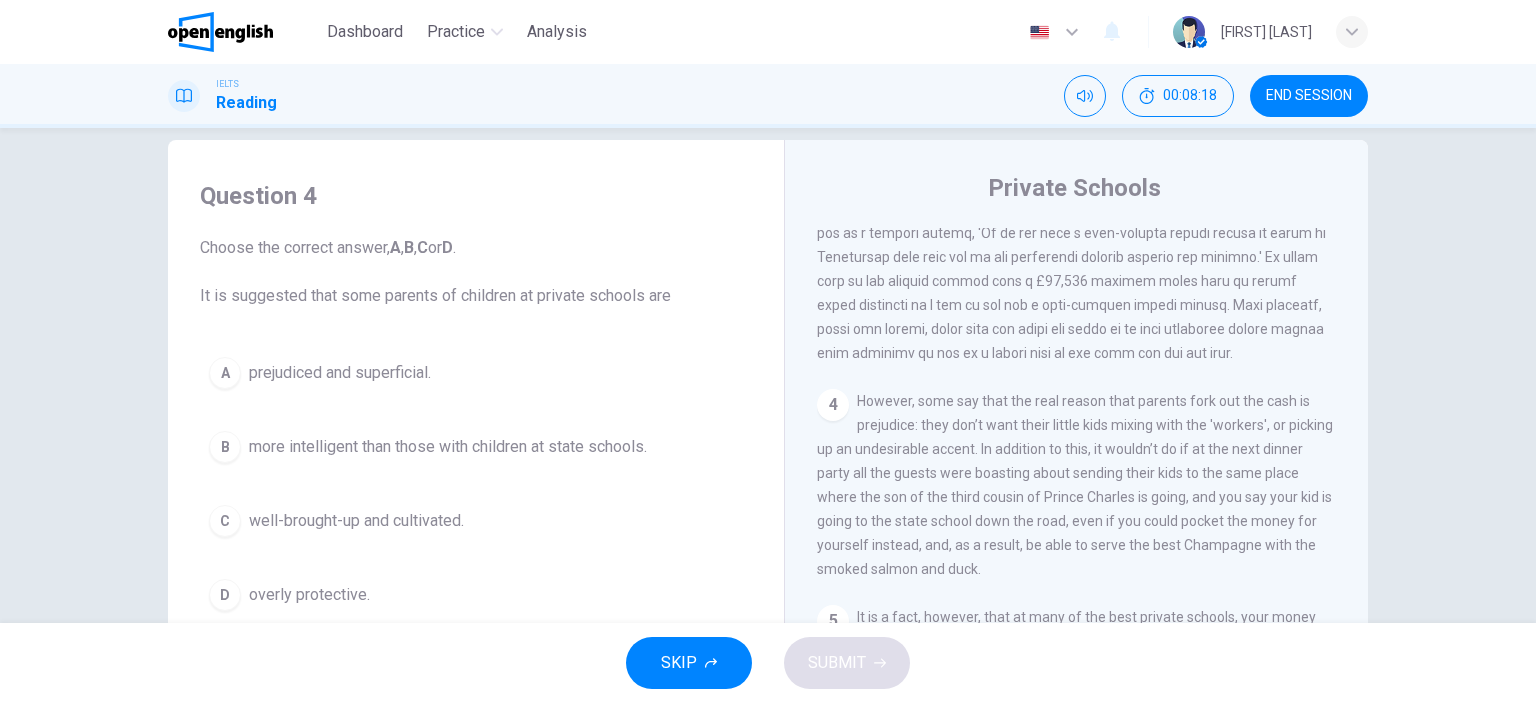 scroll, scrollTop: 0, scrollLeft: 0, axis: both 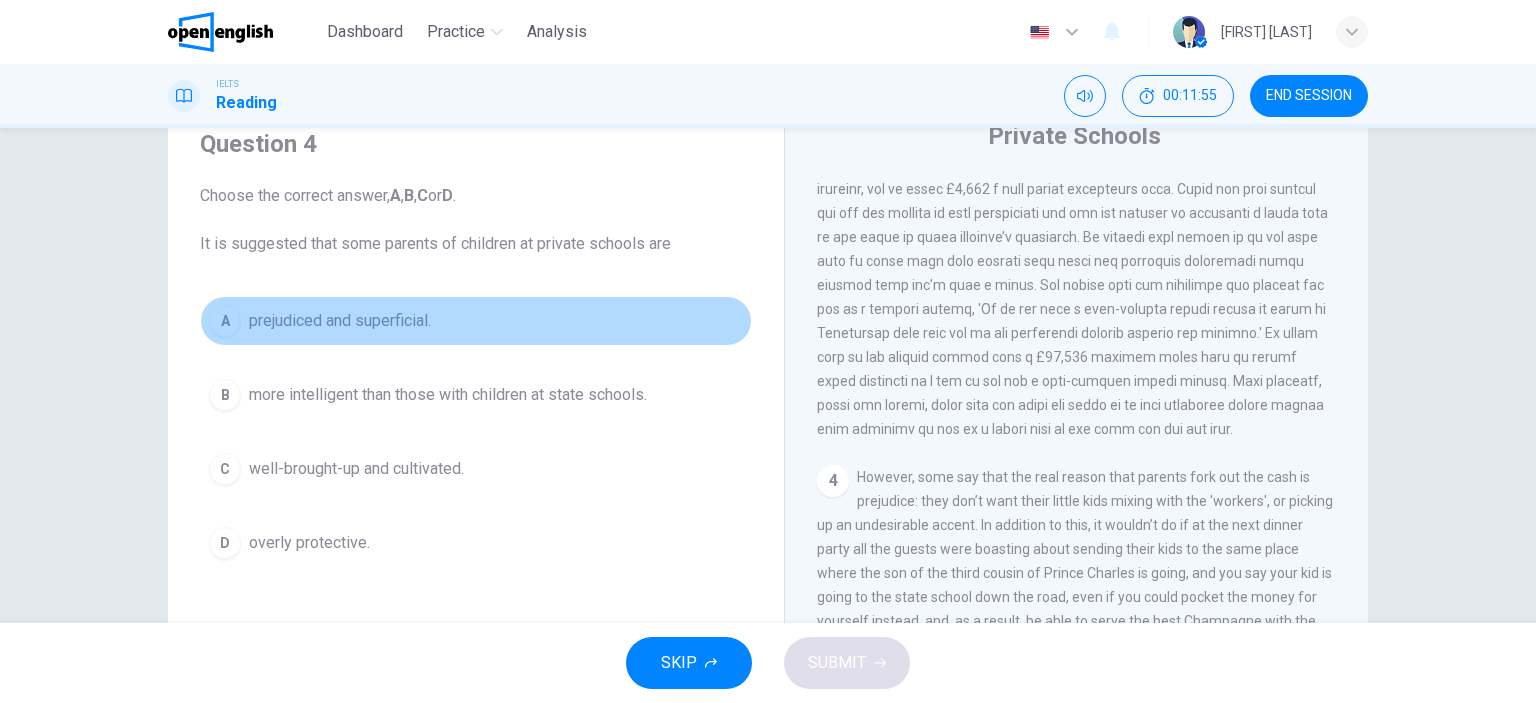 click on "prejudiced and superficial." at bounding box center (340, 321) 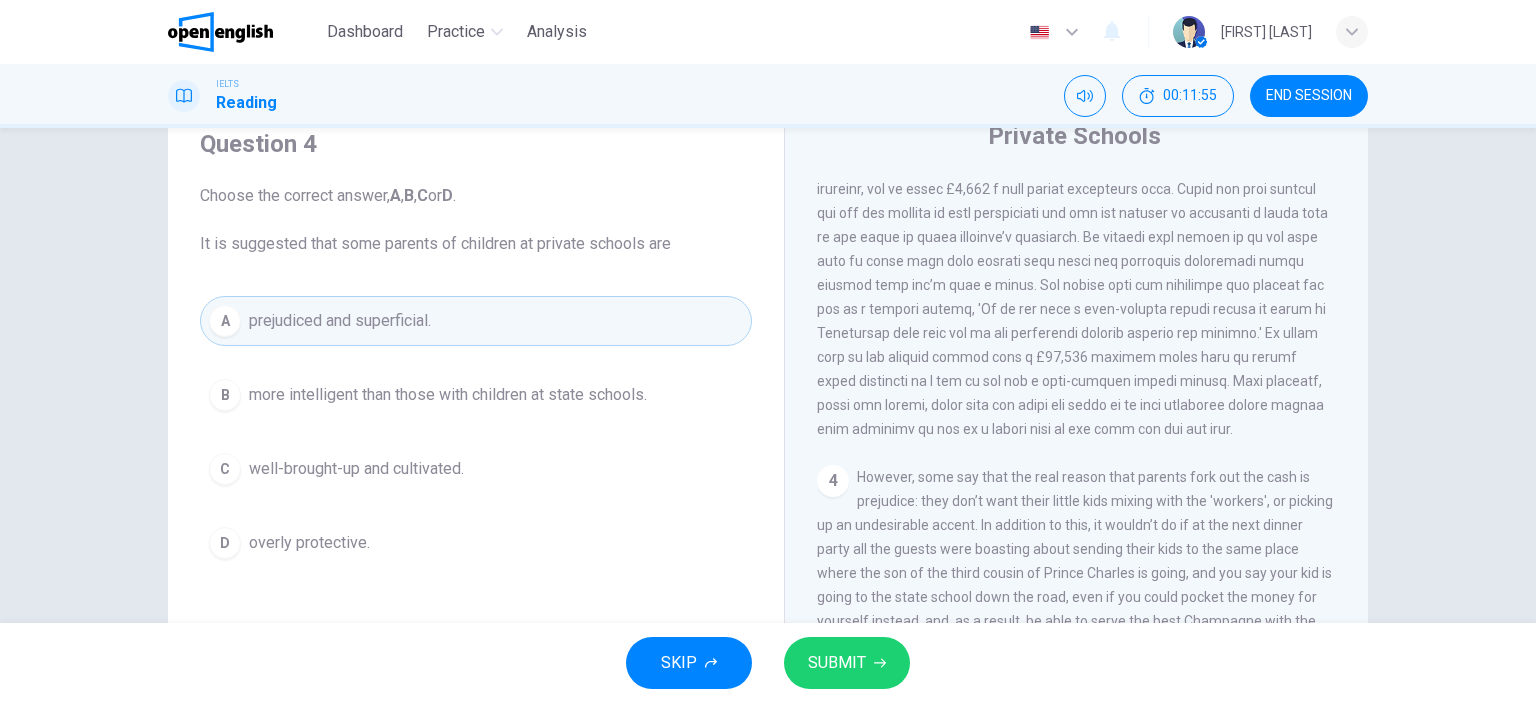 click on "SUBMIT" at bounding box center (847, 663) 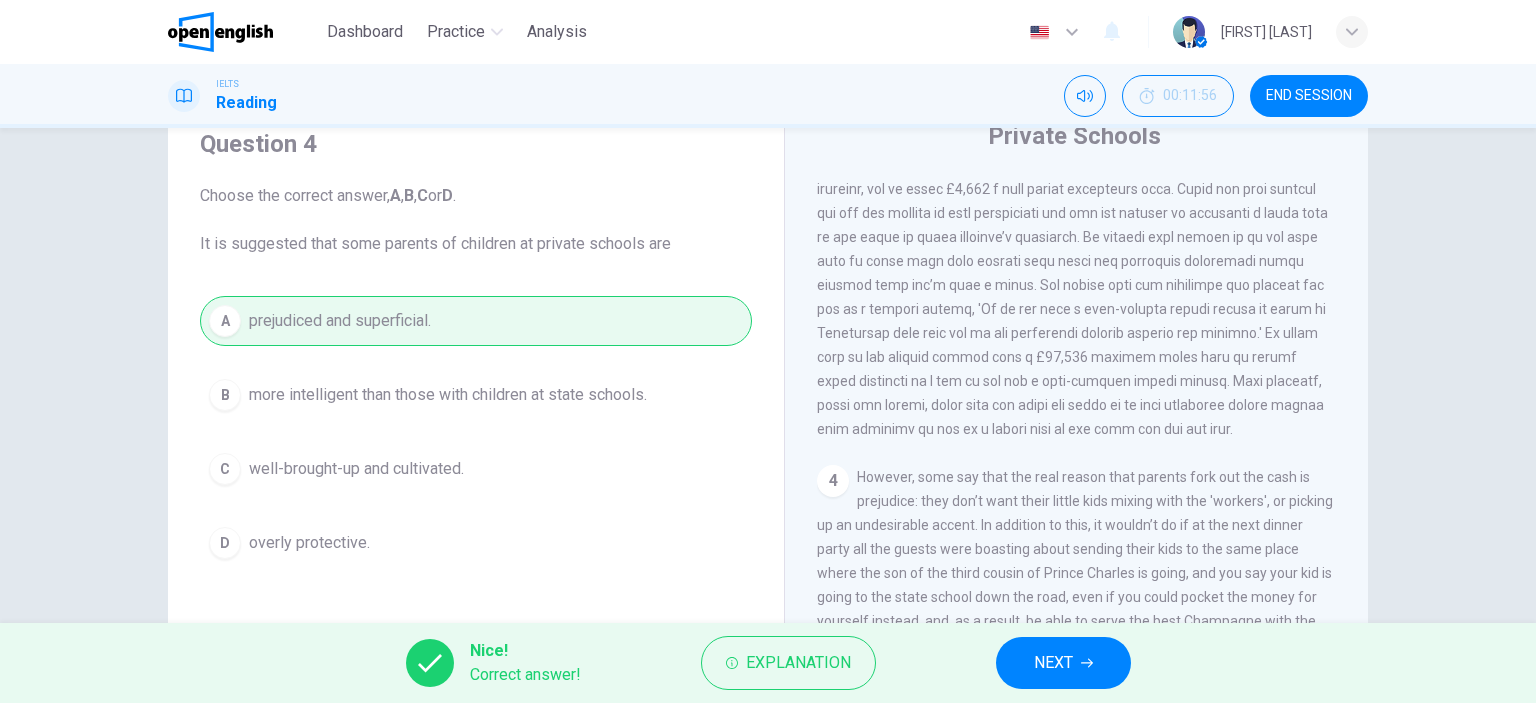 click on "NEXT" at bounding box center (1063, 663) 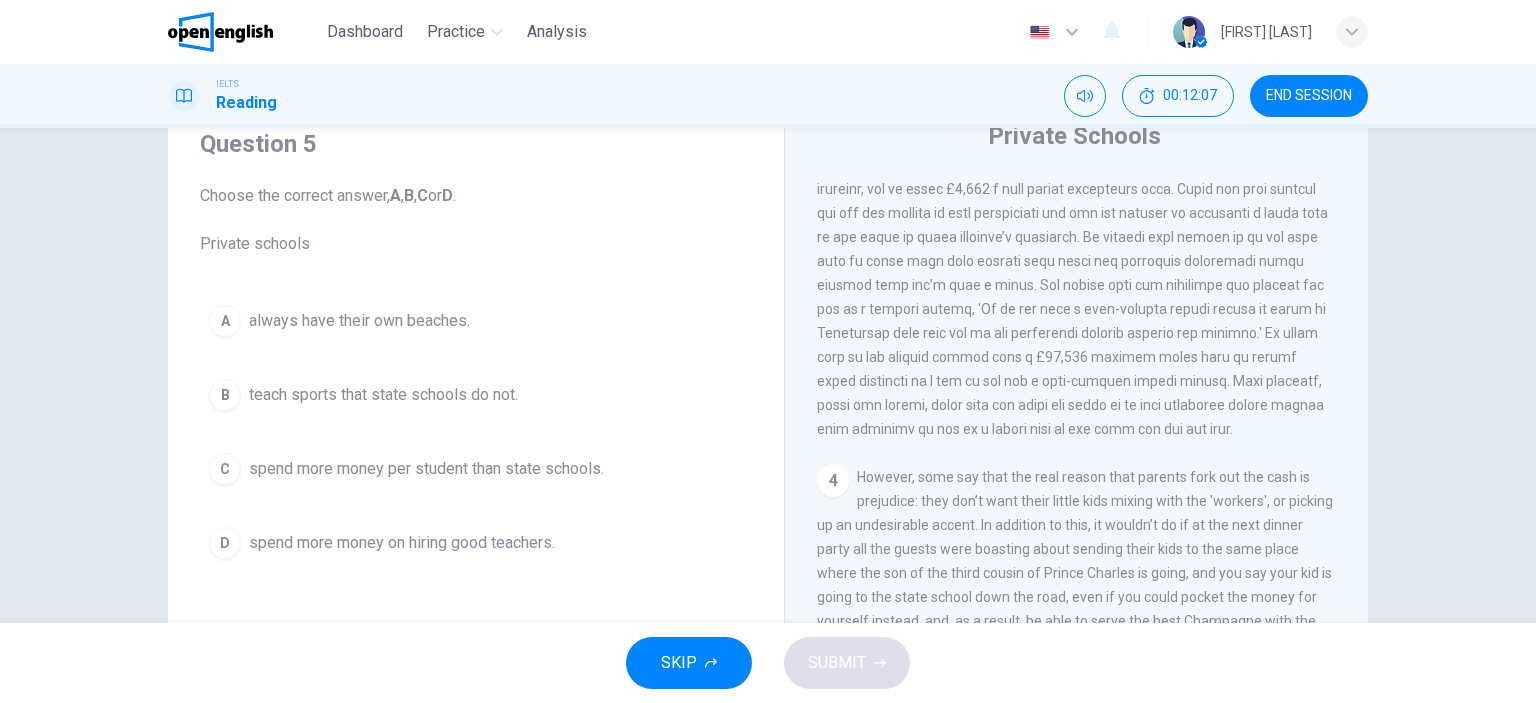 scroll, scrollTop: 1272, scrollLeft: 0, axis: vertical 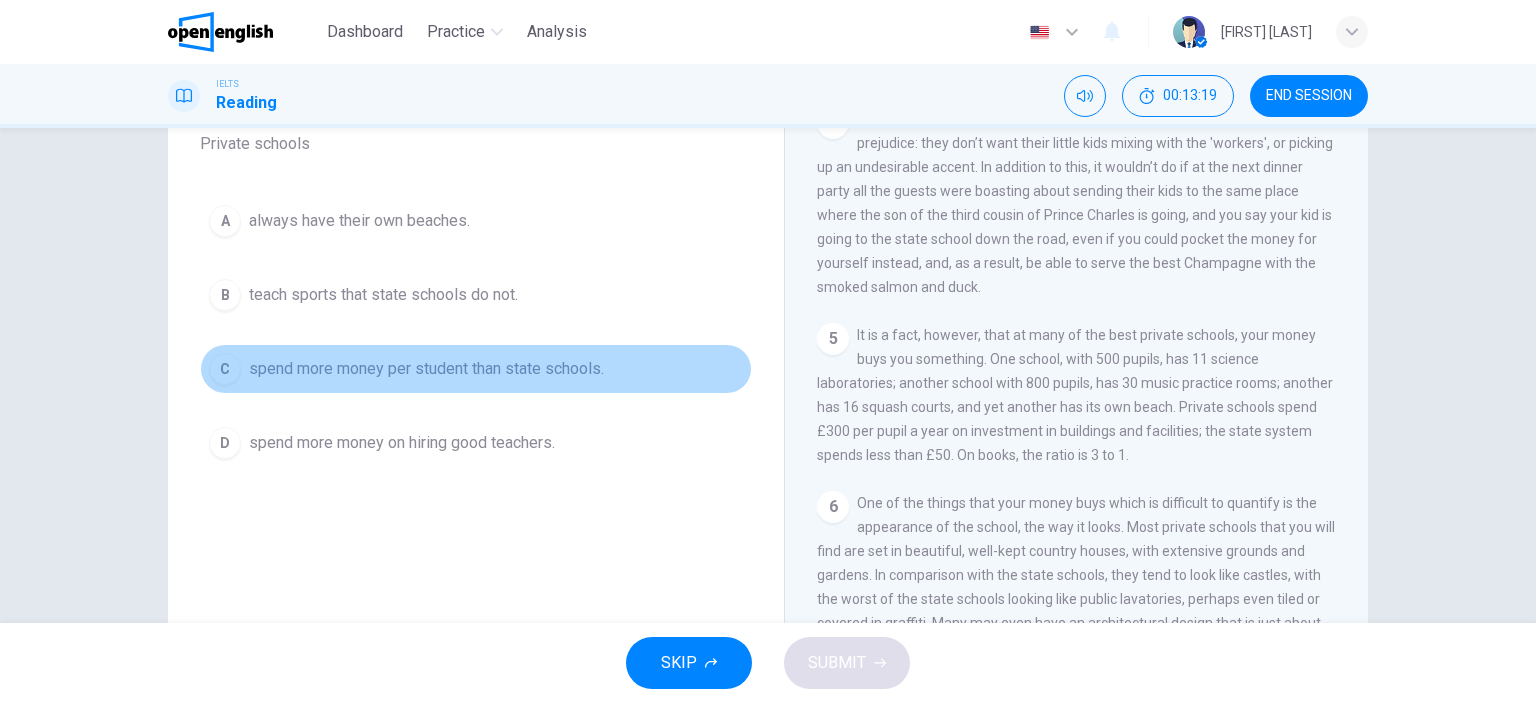 click on "spend more money per student than state schools." at bounding box center (426, 369) 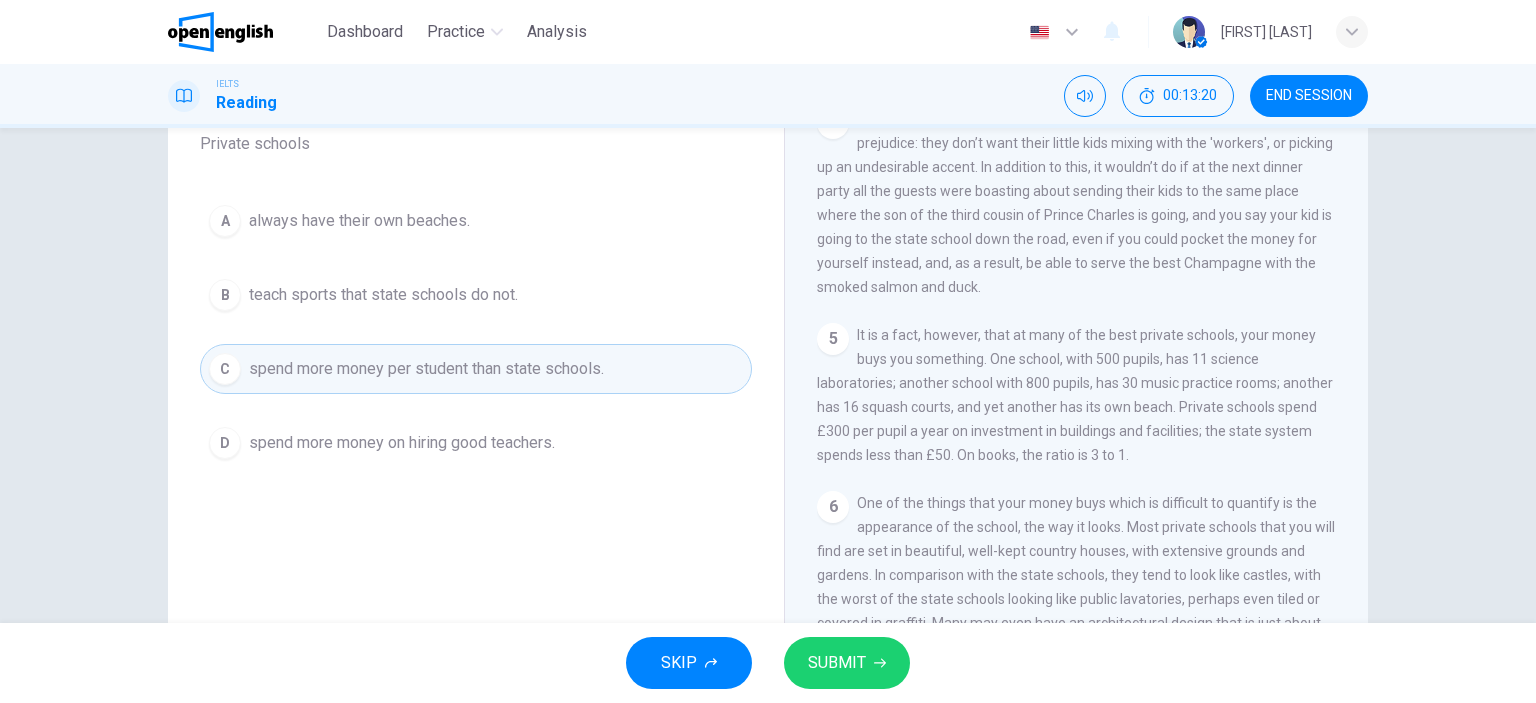 click on "SUBMIT" at bounding box center (837, 663) 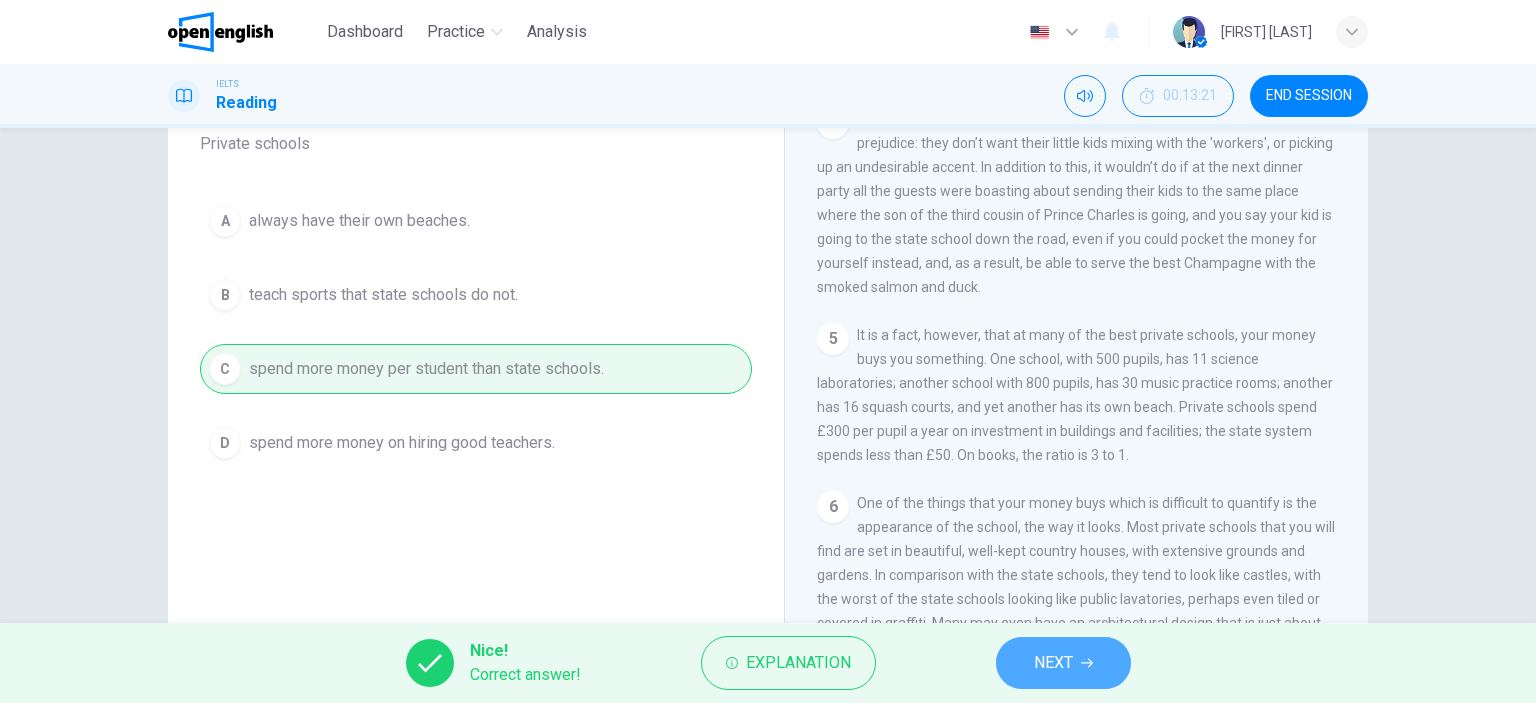 click on "NEXT" at bounding box center [1063, 663] 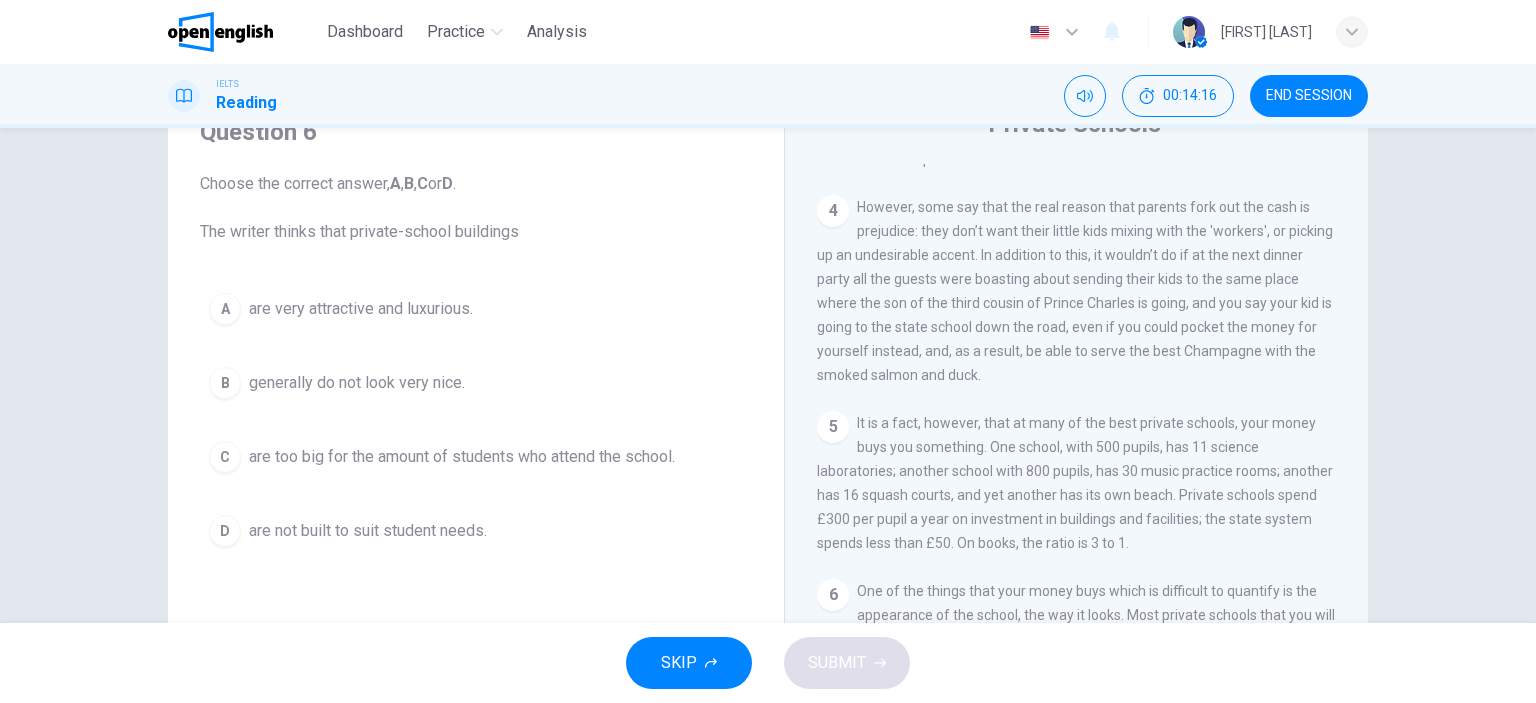 scroll, scrollTop: 80, scrollLeft: 0, axis: vertical 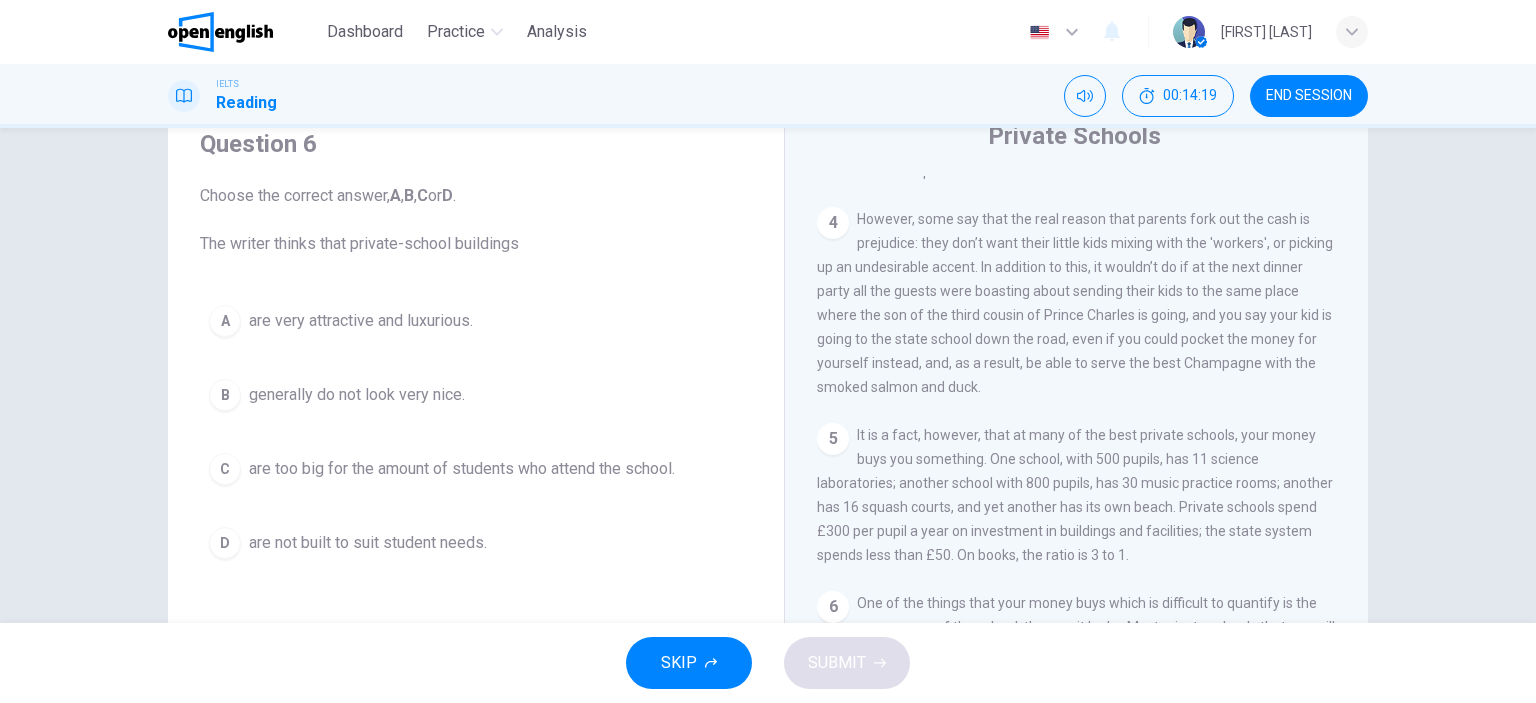 click on "are very attractive and luxurious." at bounding box center (361, 321) 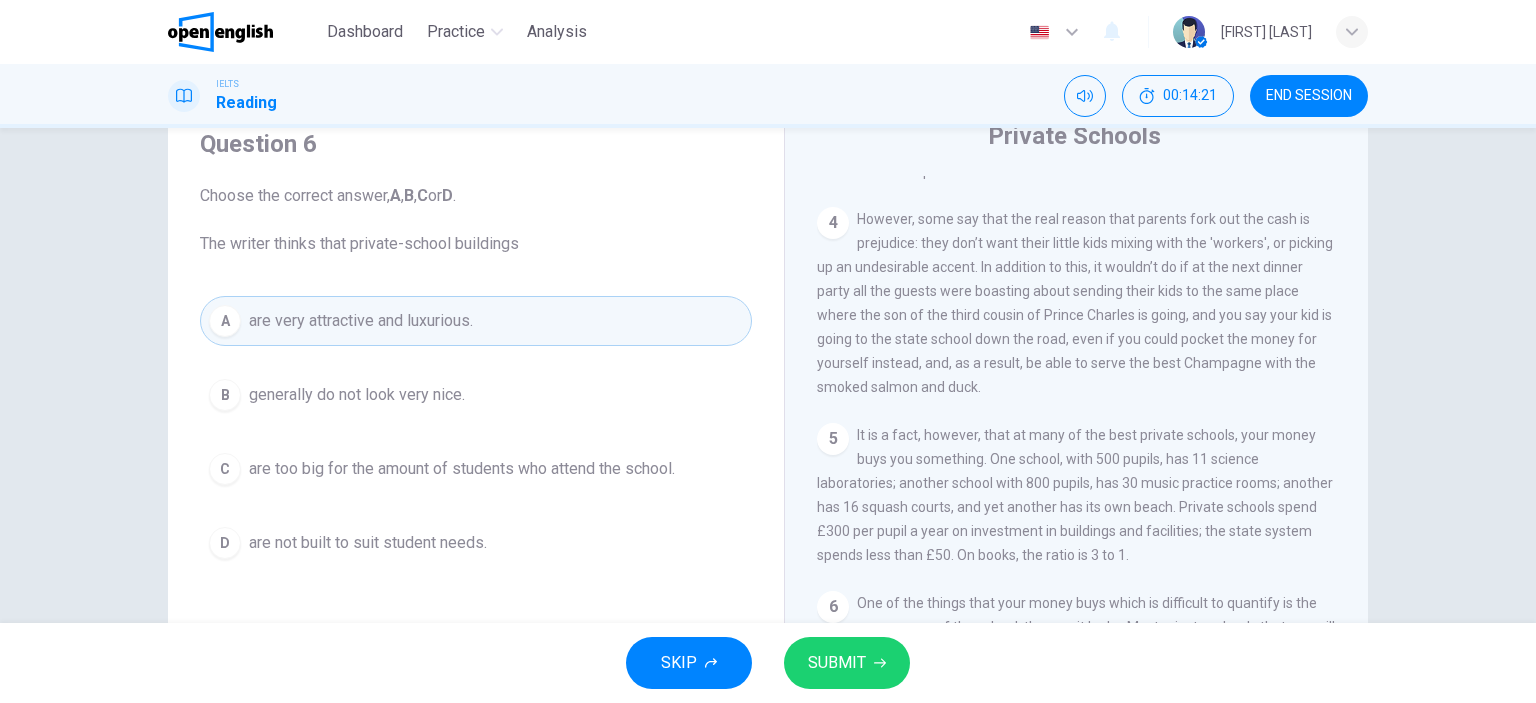 click on "SUBMIT" at bounding box center [837, 663] 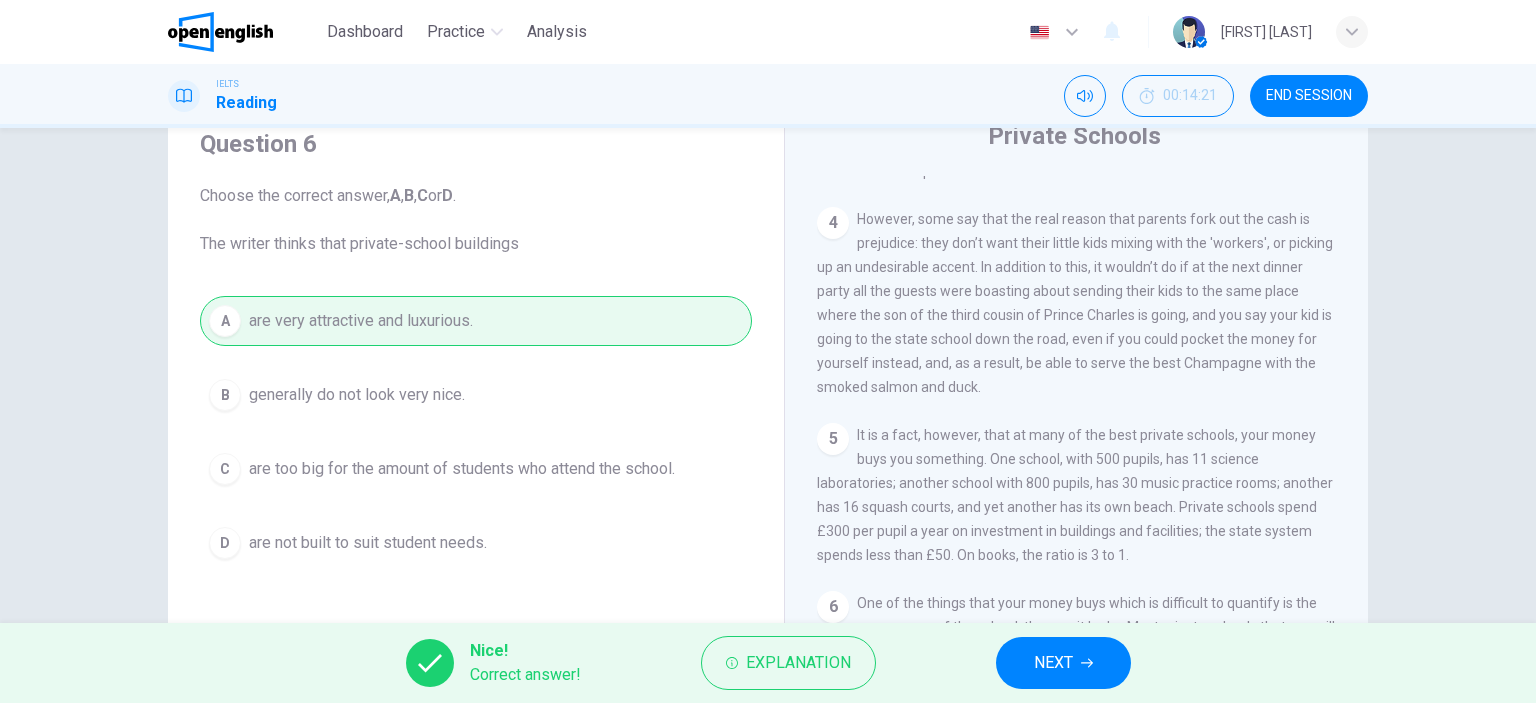 click on "Nice! Correct answer! Explanation NEXT" at bounding box center [768, 663] 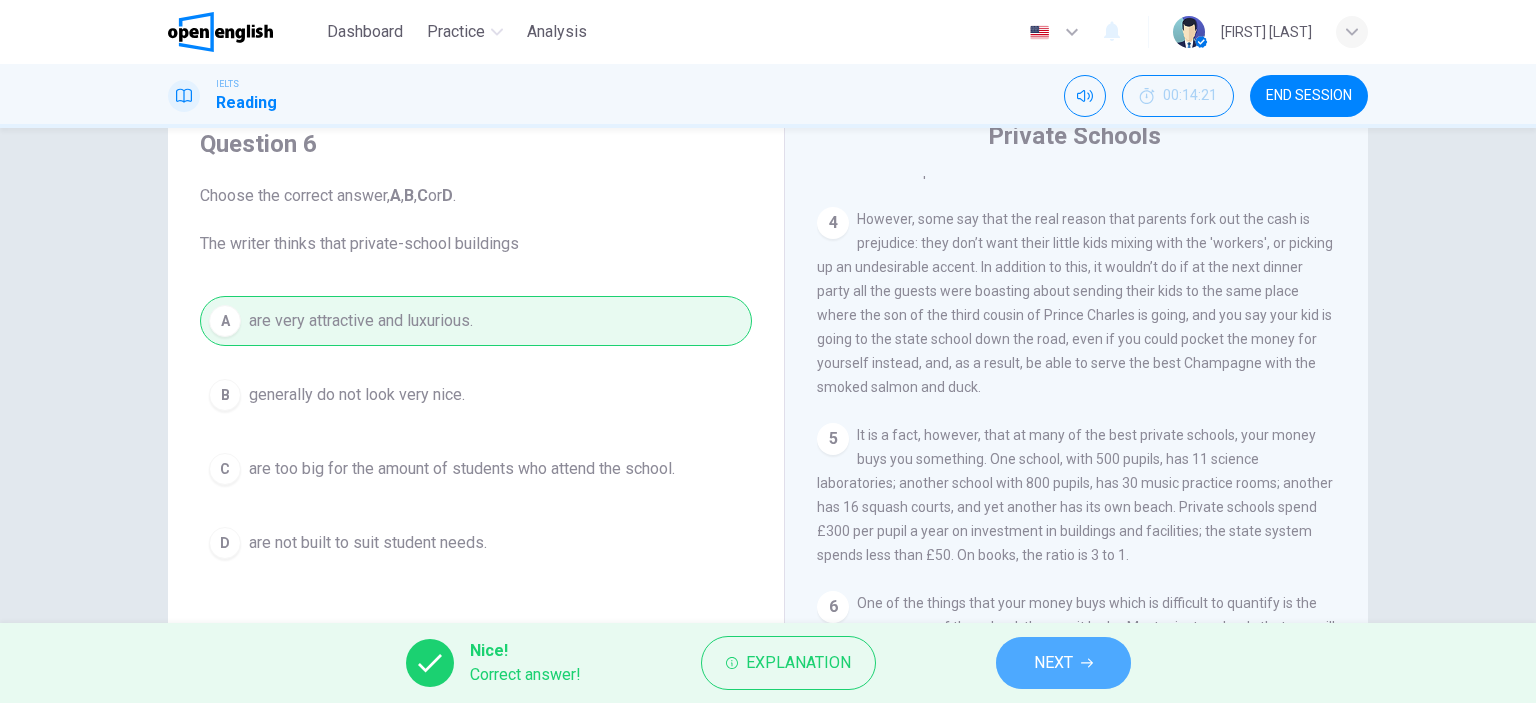 click on "NEXT" at bounding box center (1053, 663) 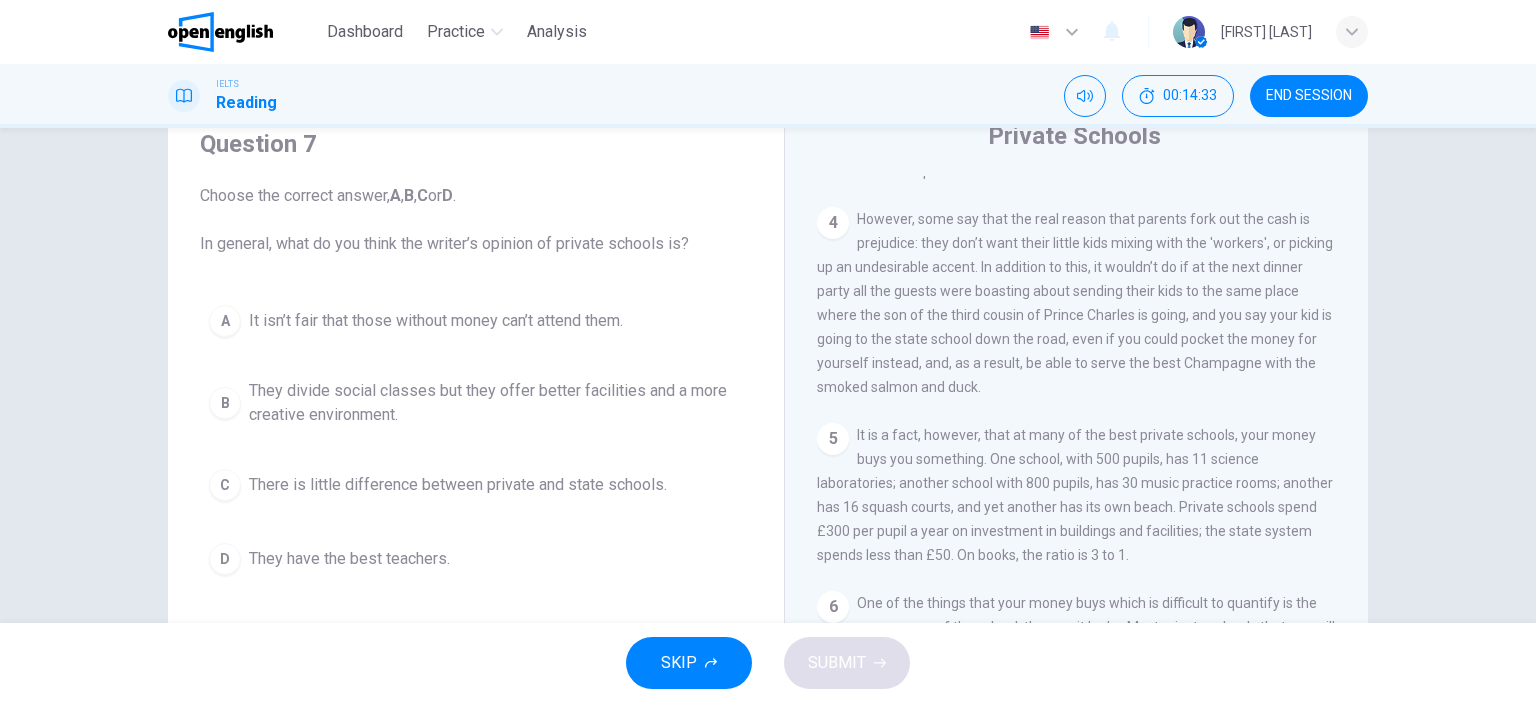 click on "They divide social classes but they offer better facilities and a more
creative environment." at bounding box center (496, 403) 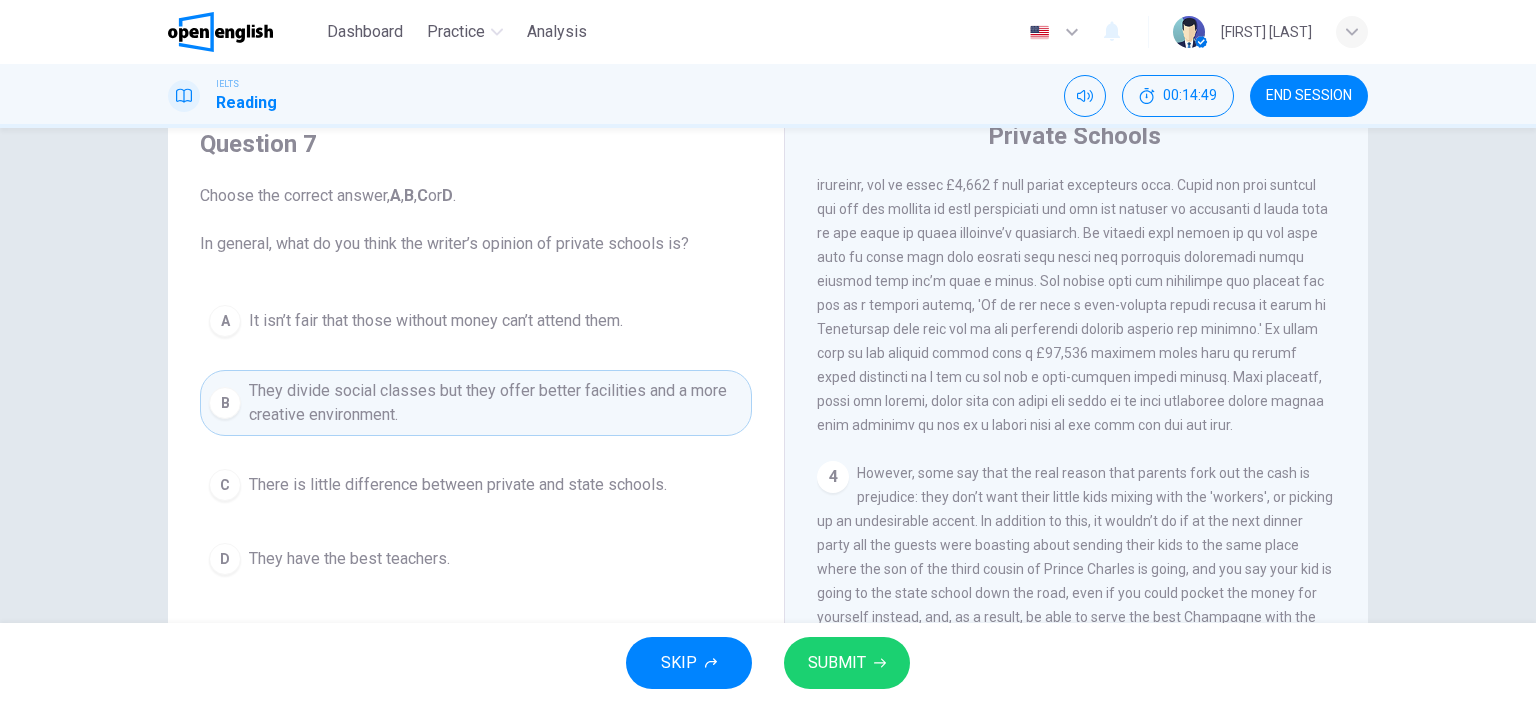 scroll, scrollTop: 1272, scrollLeft: 0, axis: vertical 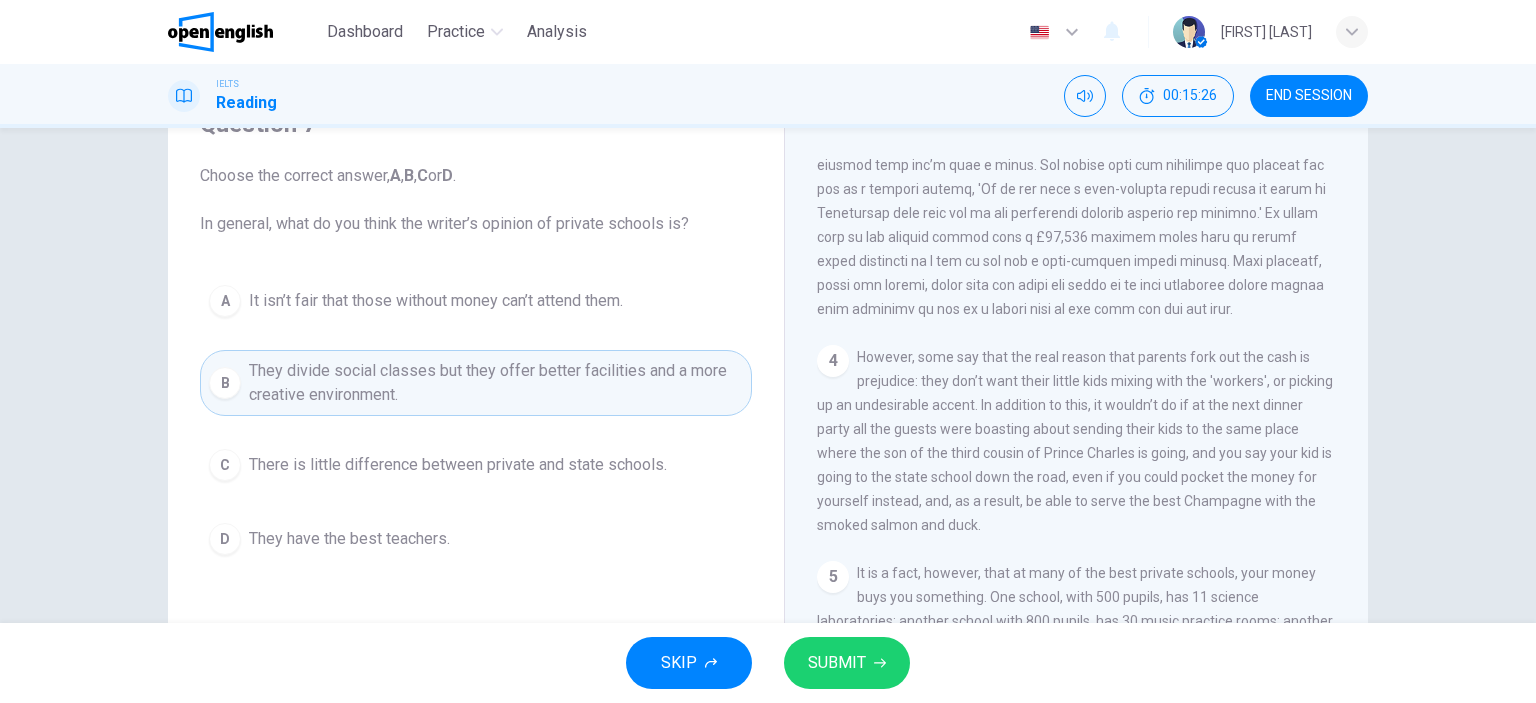 click on "SUBMIT" at bounding box center [837, 663] 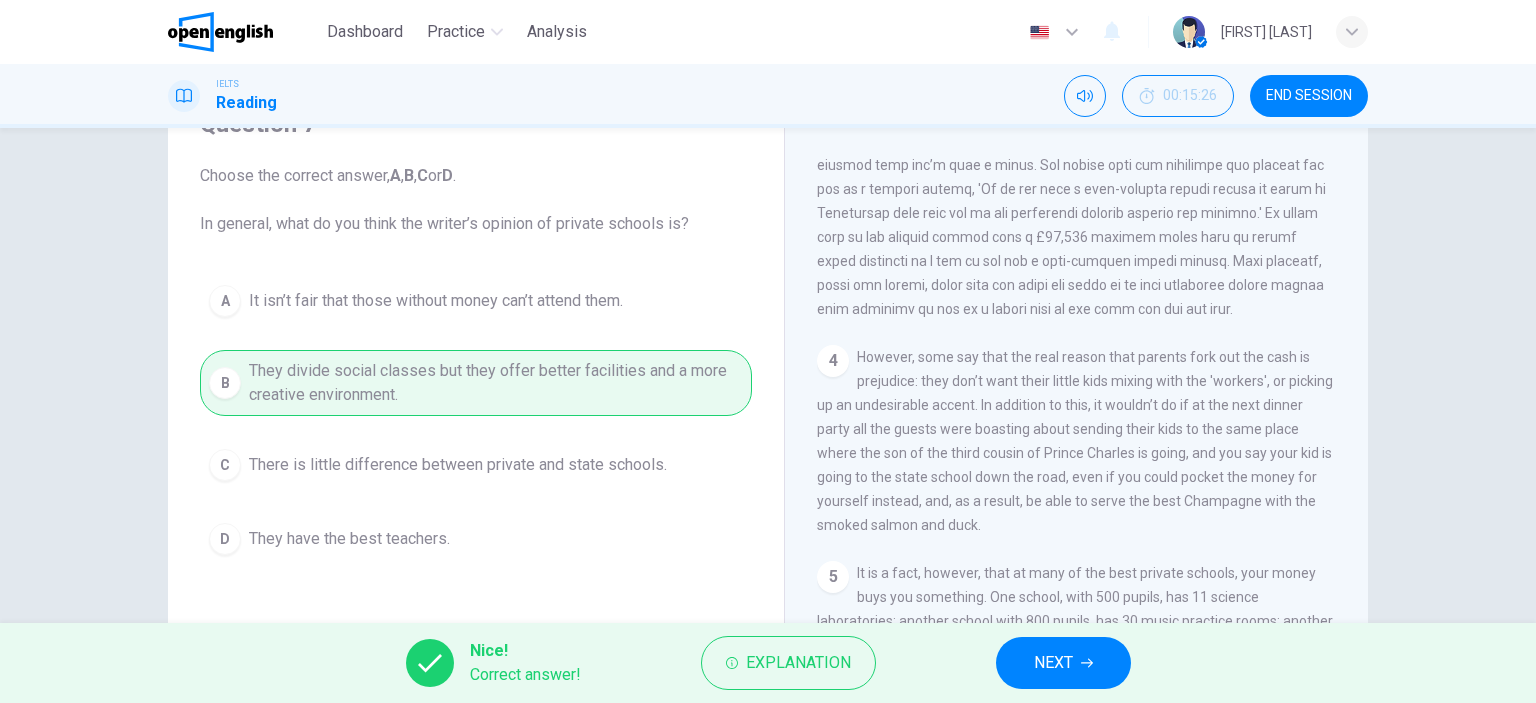 click on "NEXT" at bounding box center (1053, 663) 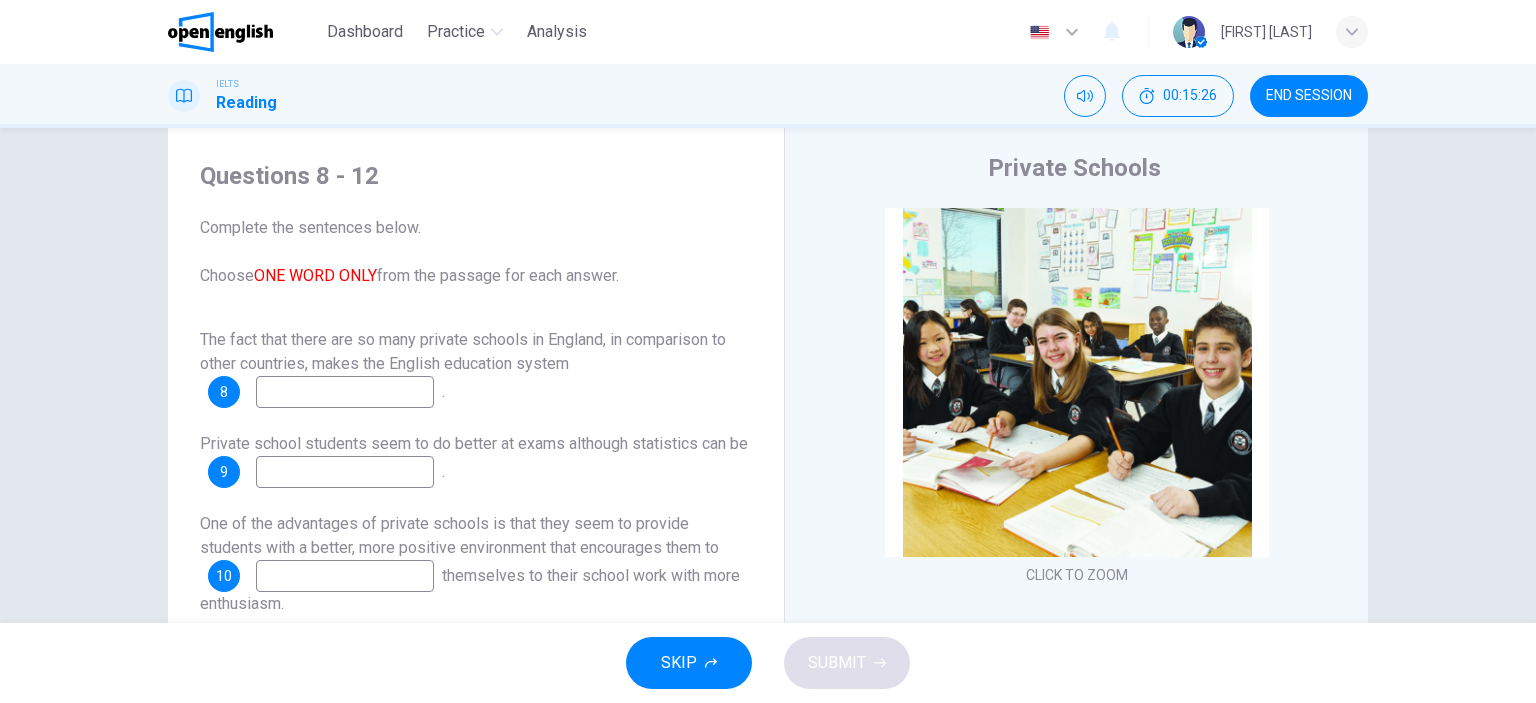 scroll, scrollTop: 0, scrollLeft: 0, axis: both 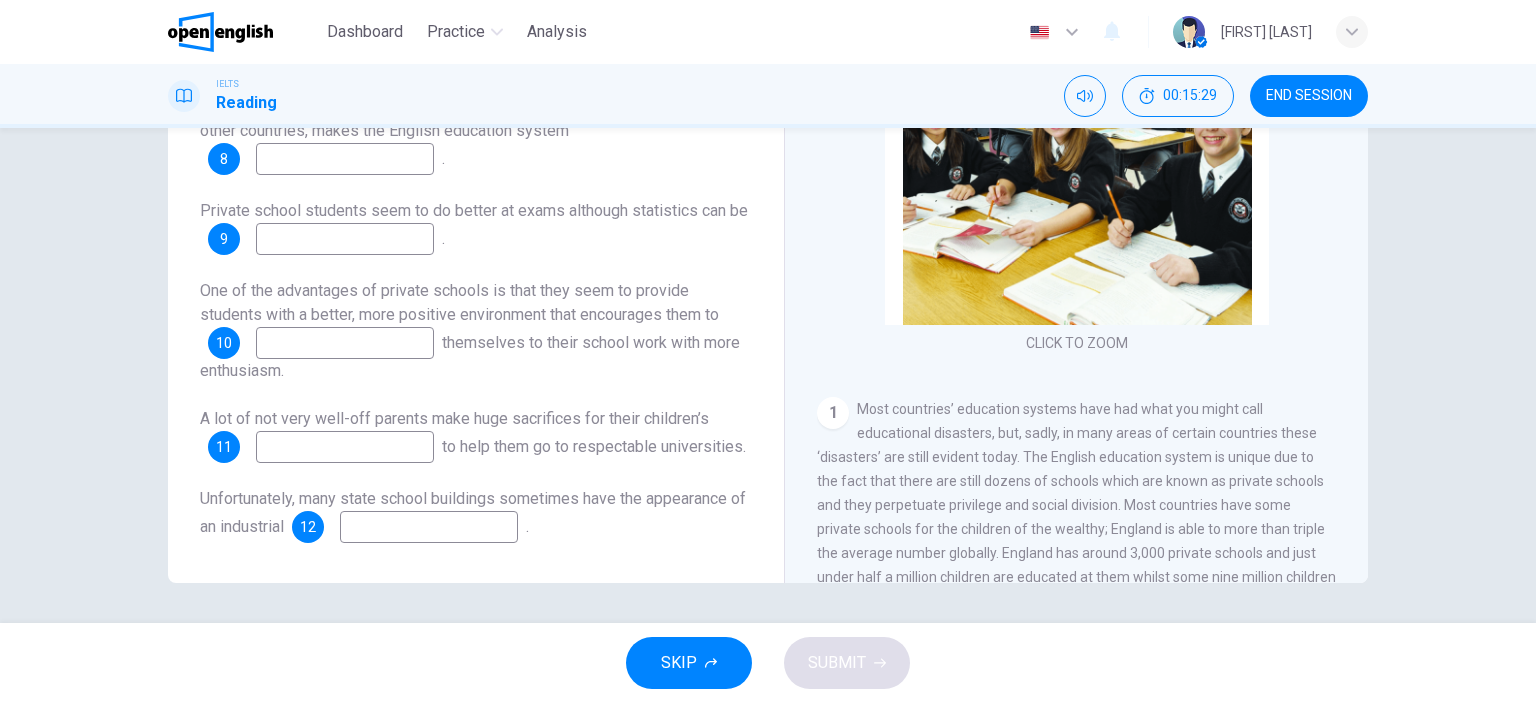 click at bounding box center (345, 239) 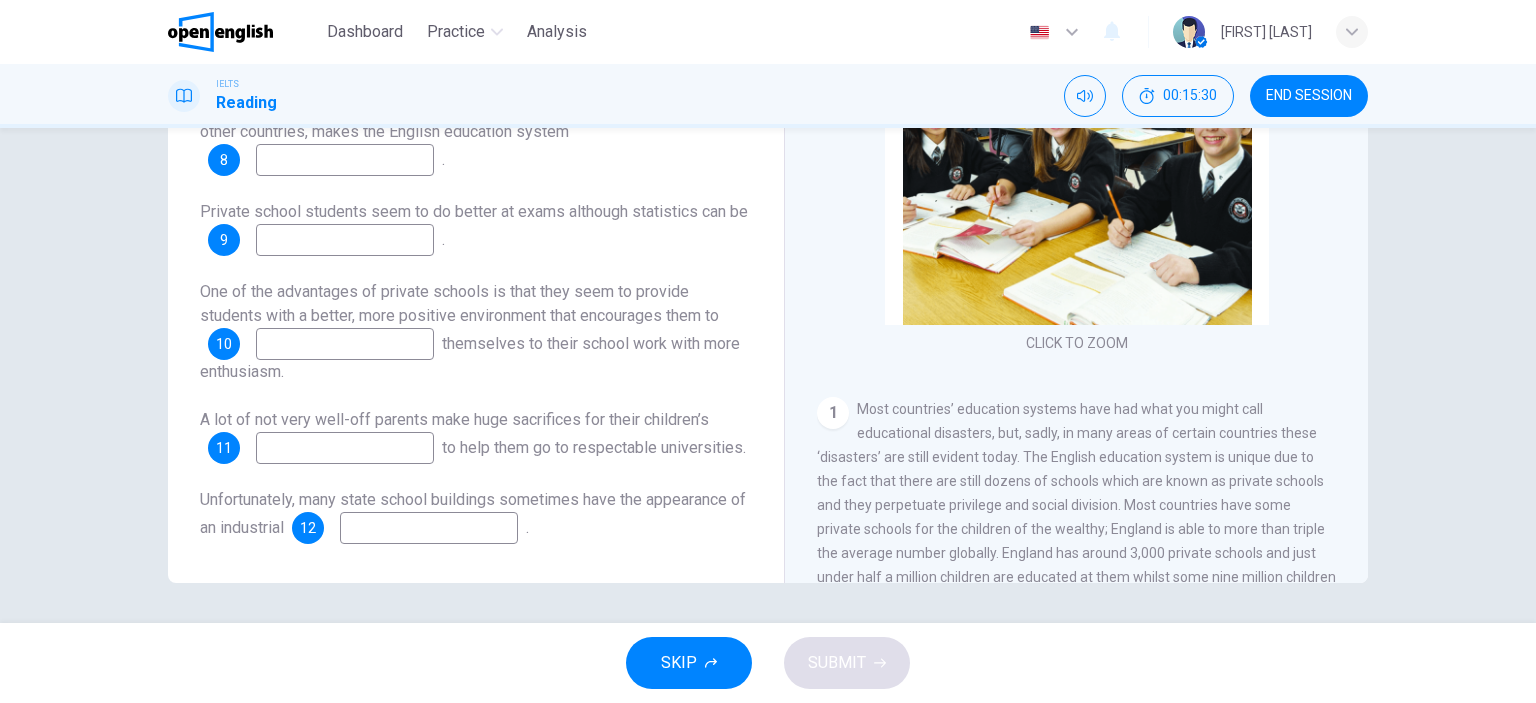 scroll, scrollTop: 0, scrollLeft: 0, axis: both 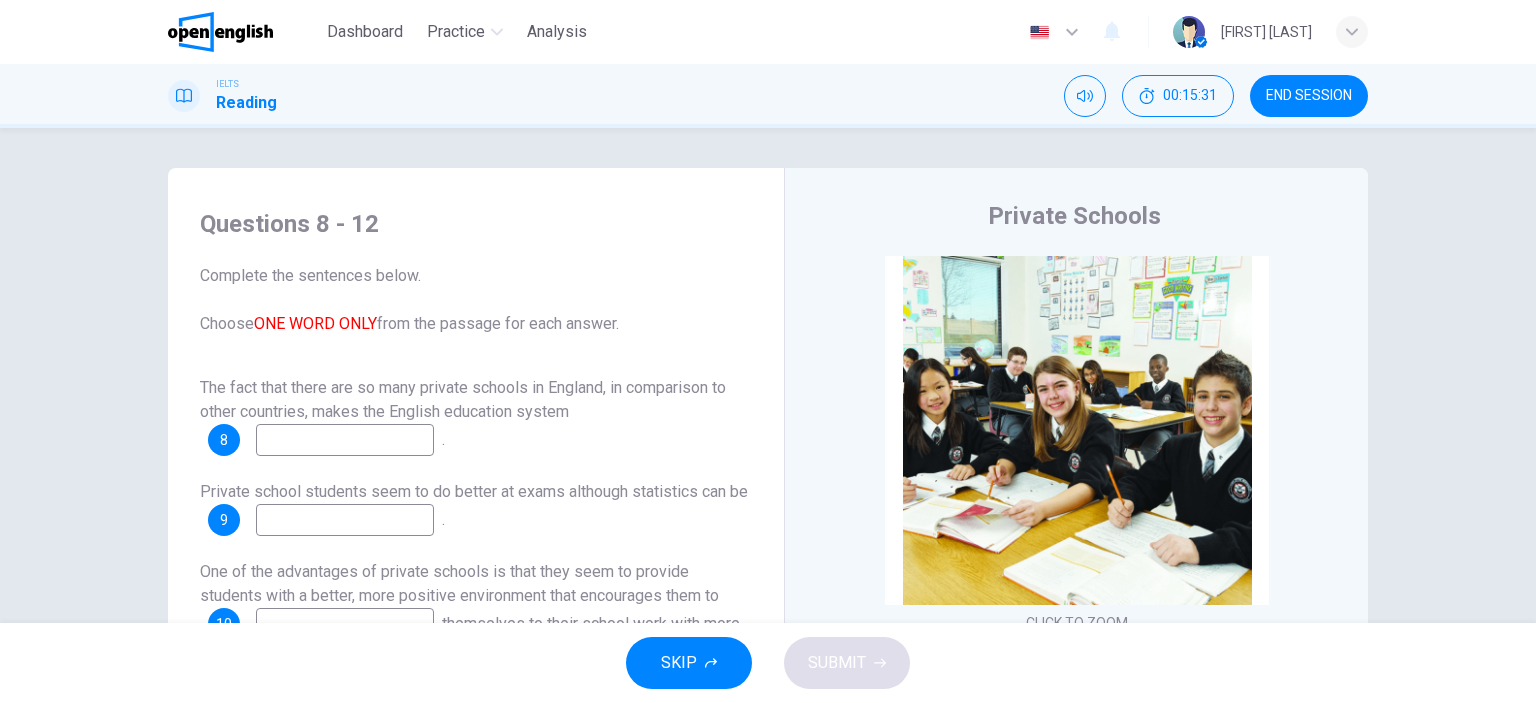click at bounding box center (345, 440) 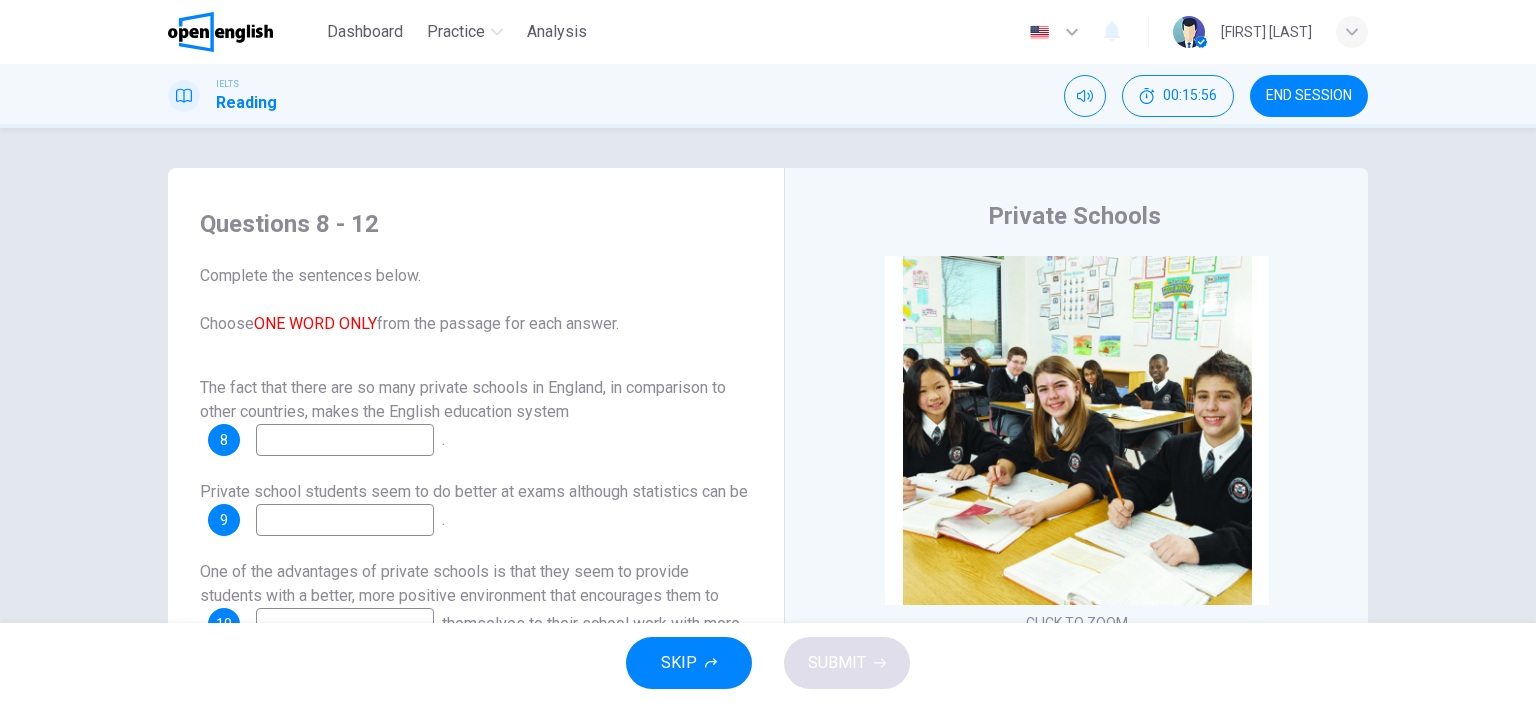 scroll, scrollTop: 24, scrollLeft: 0, axis: vertical 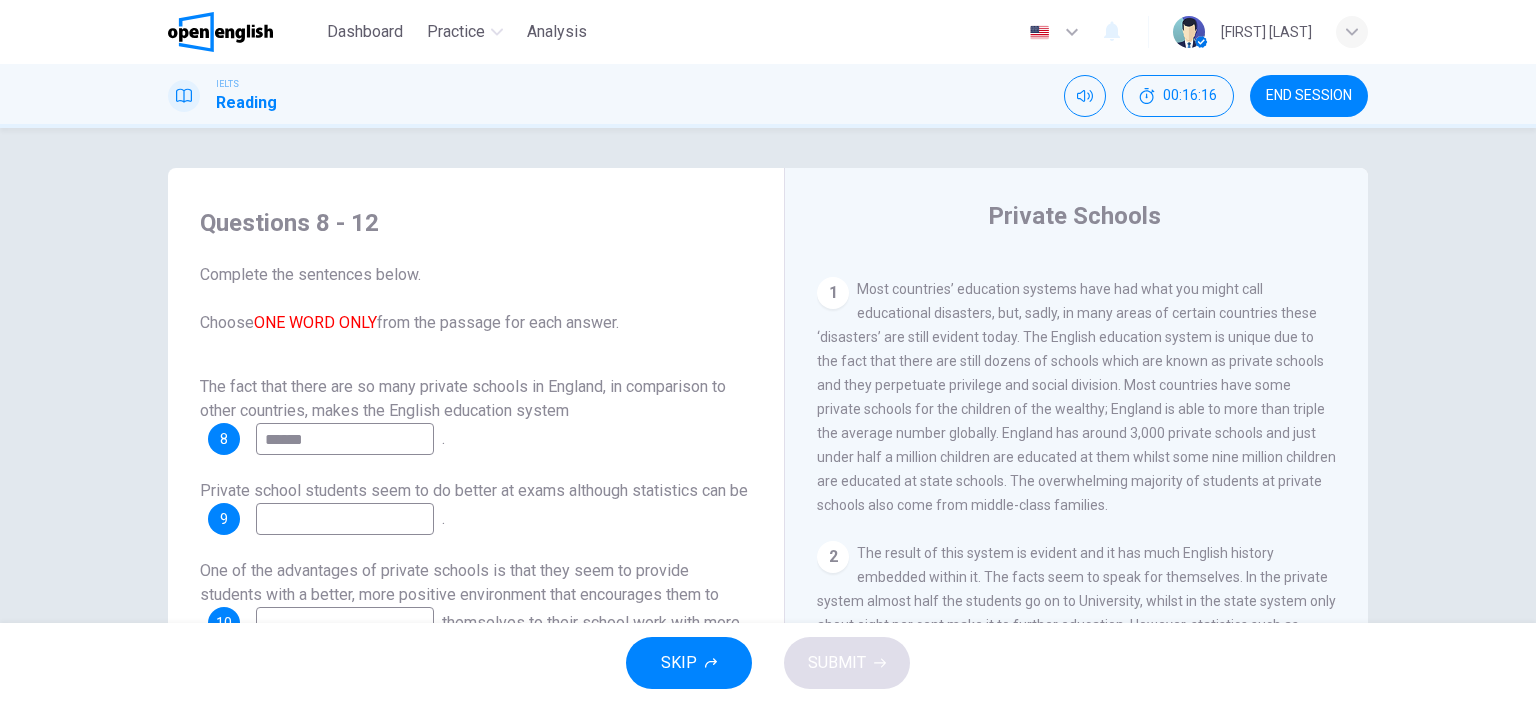 type on "******" 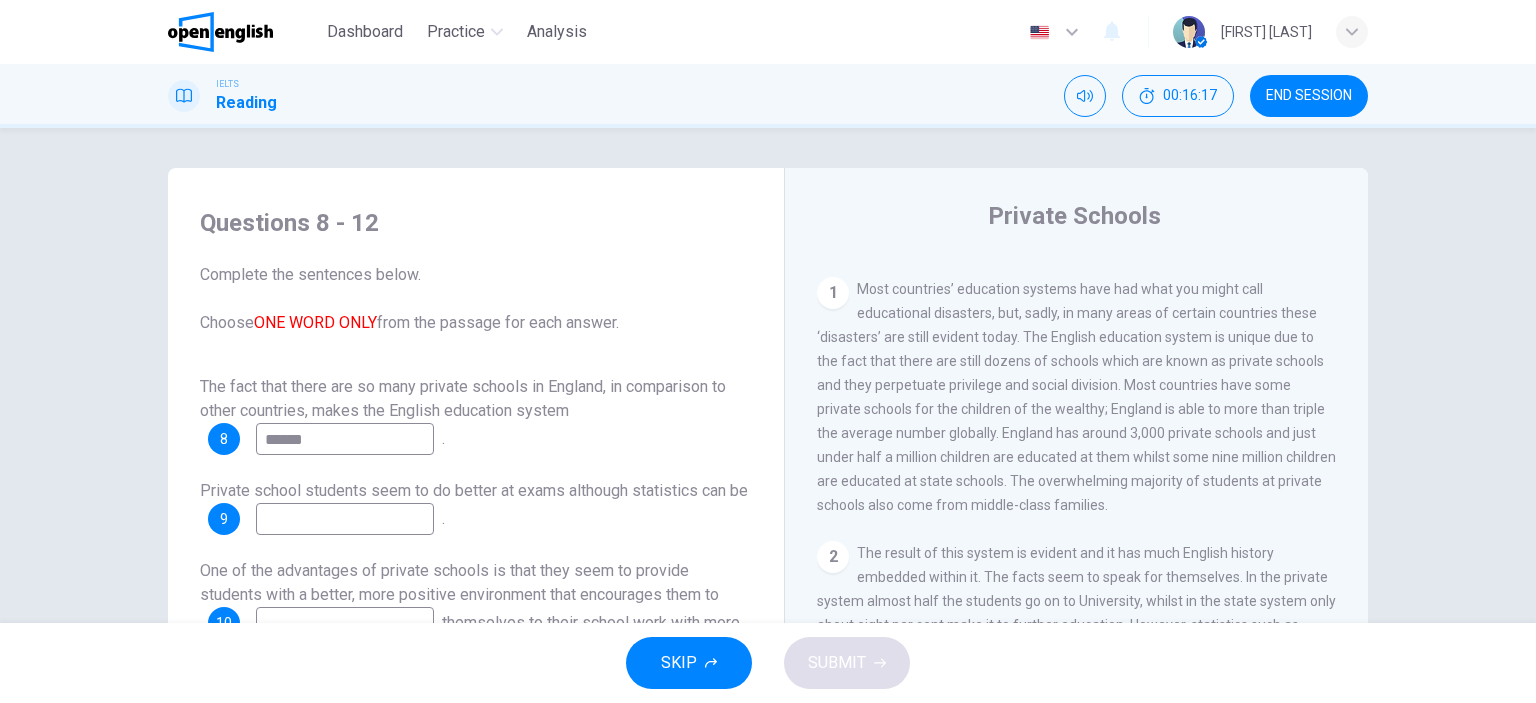 click at bounding box center [345, 519] 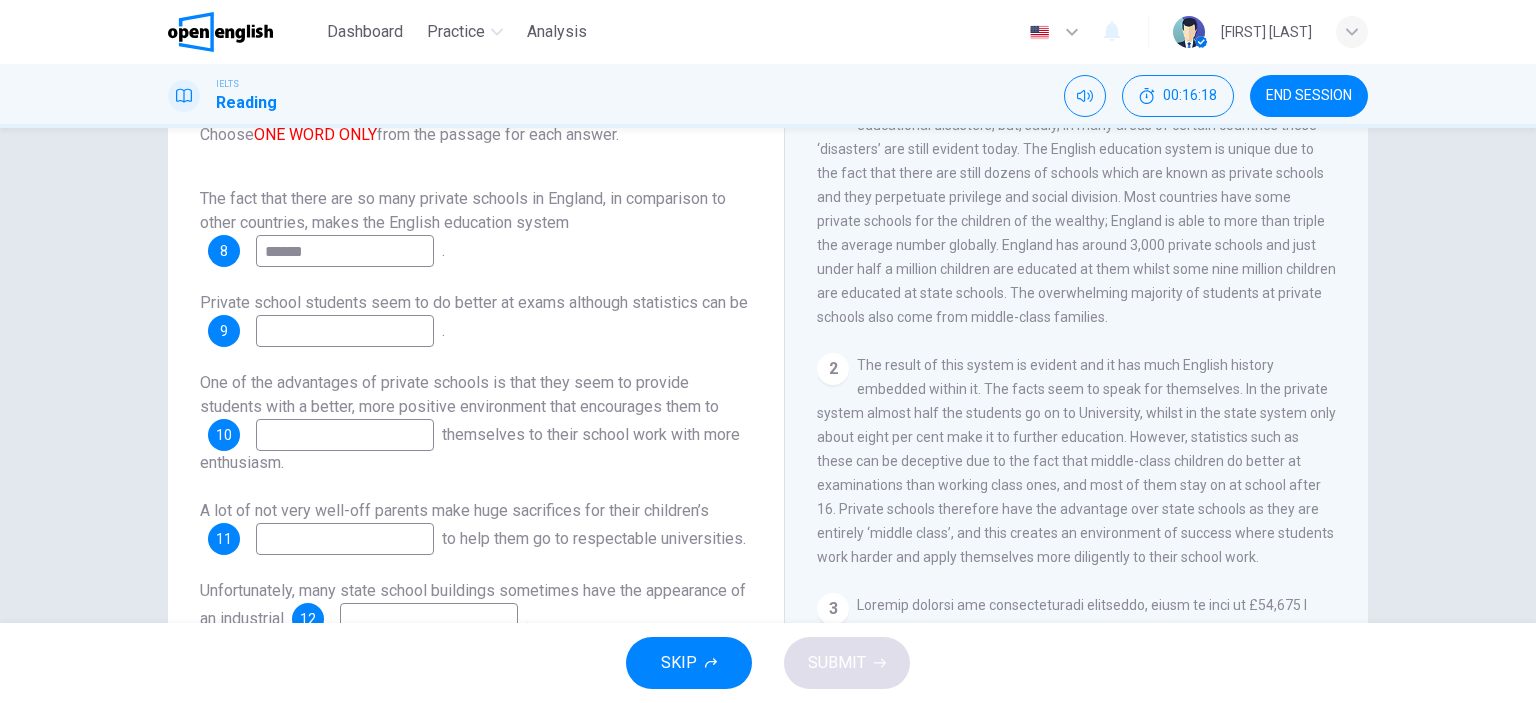 scroll, scrollTop: 200, scrollLeft: 0, axis: vertical 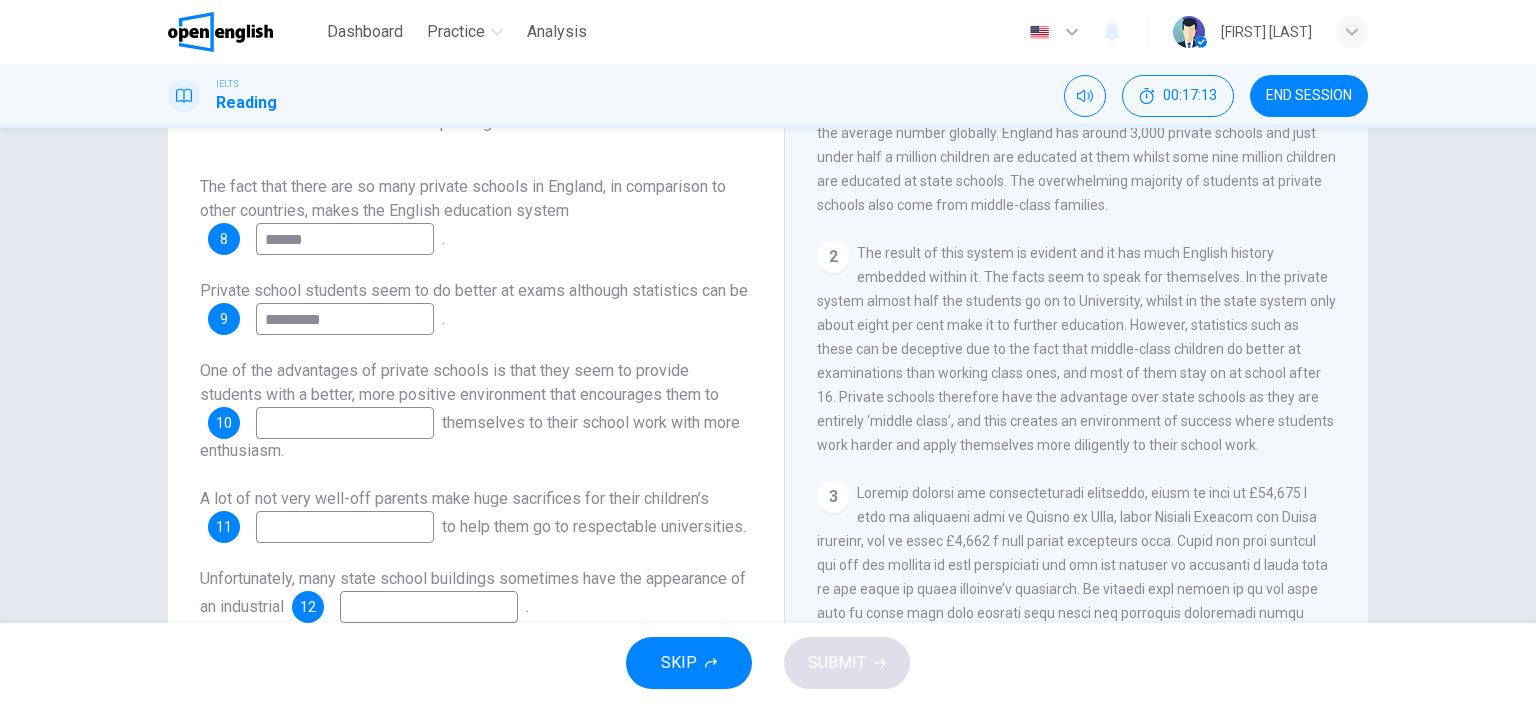 type on "*********" 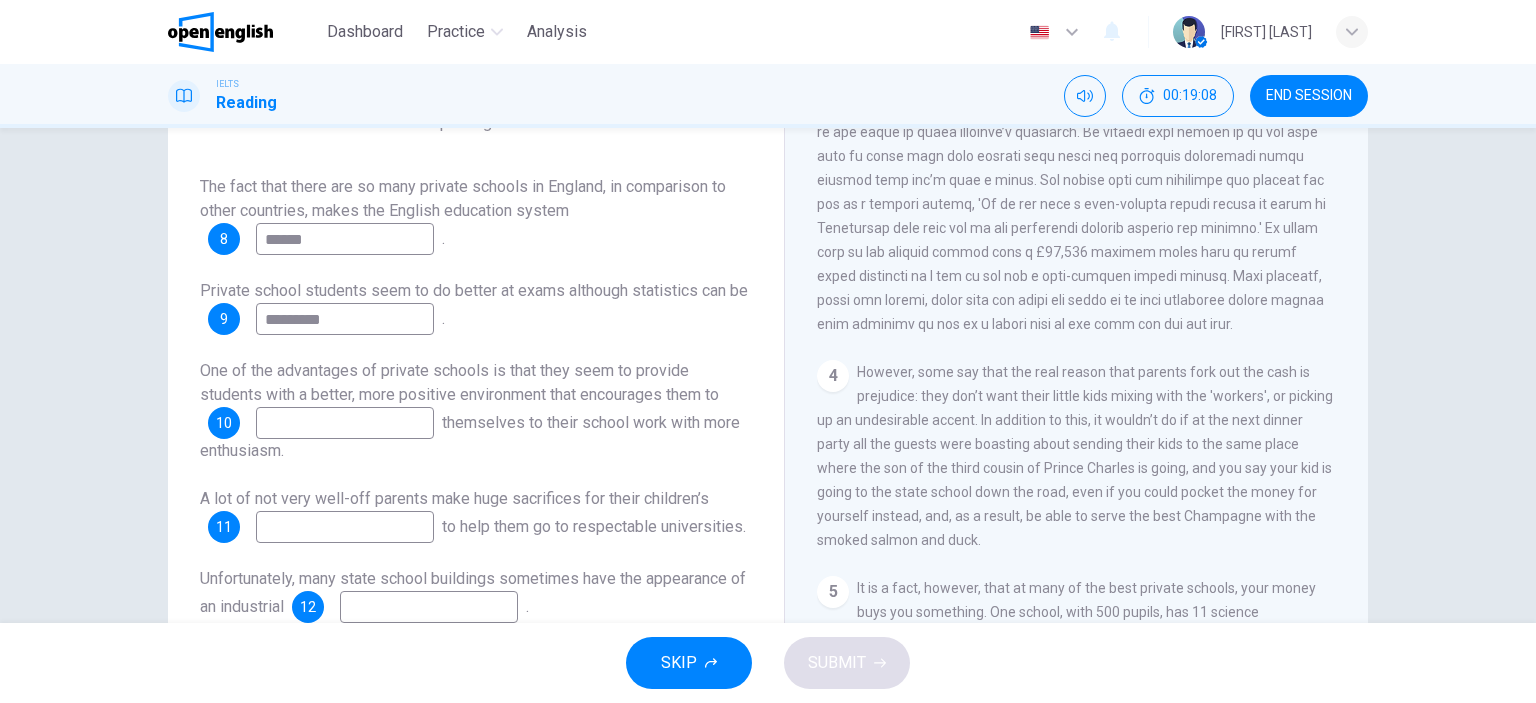 scroll, scrollTop: 972, scrollLeft: 0, axis: vertical 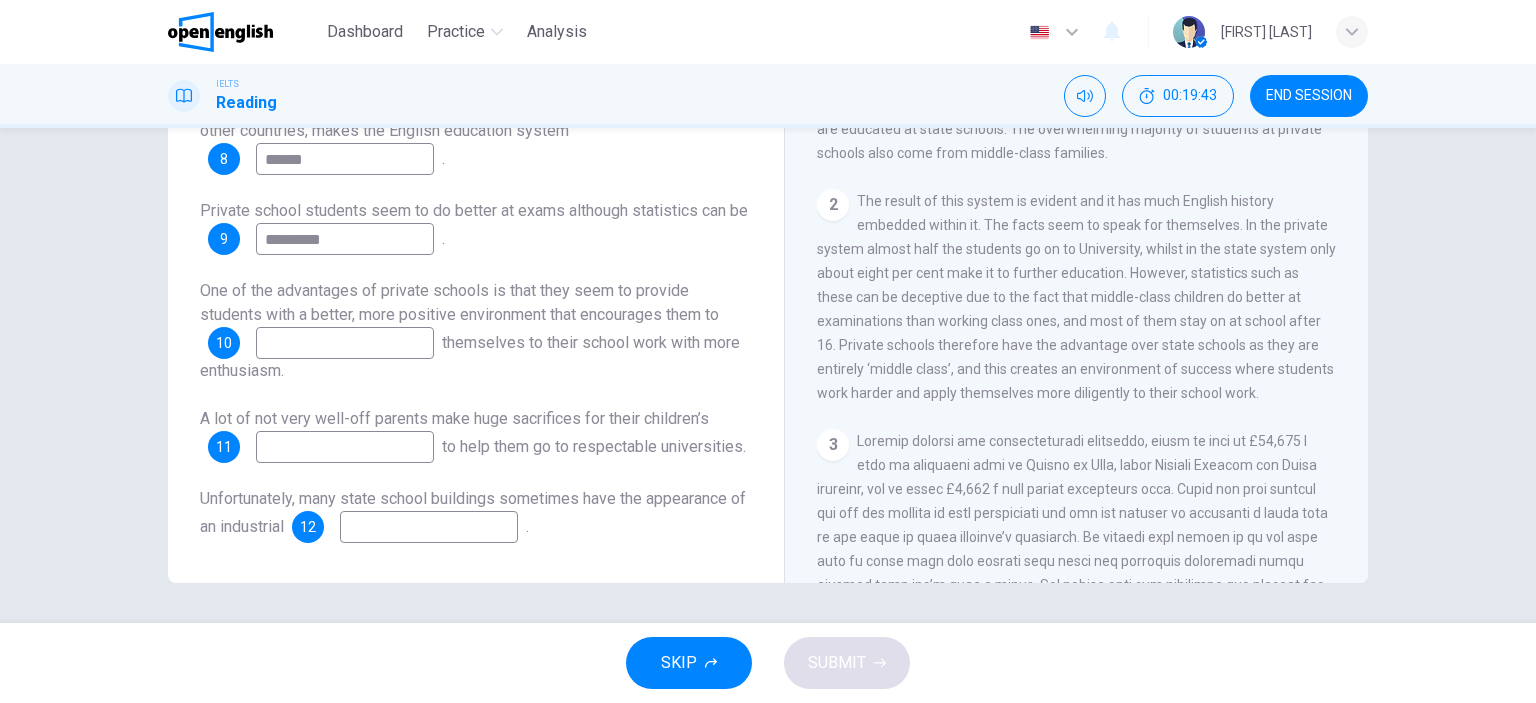 click at bounding box center [345, 447] 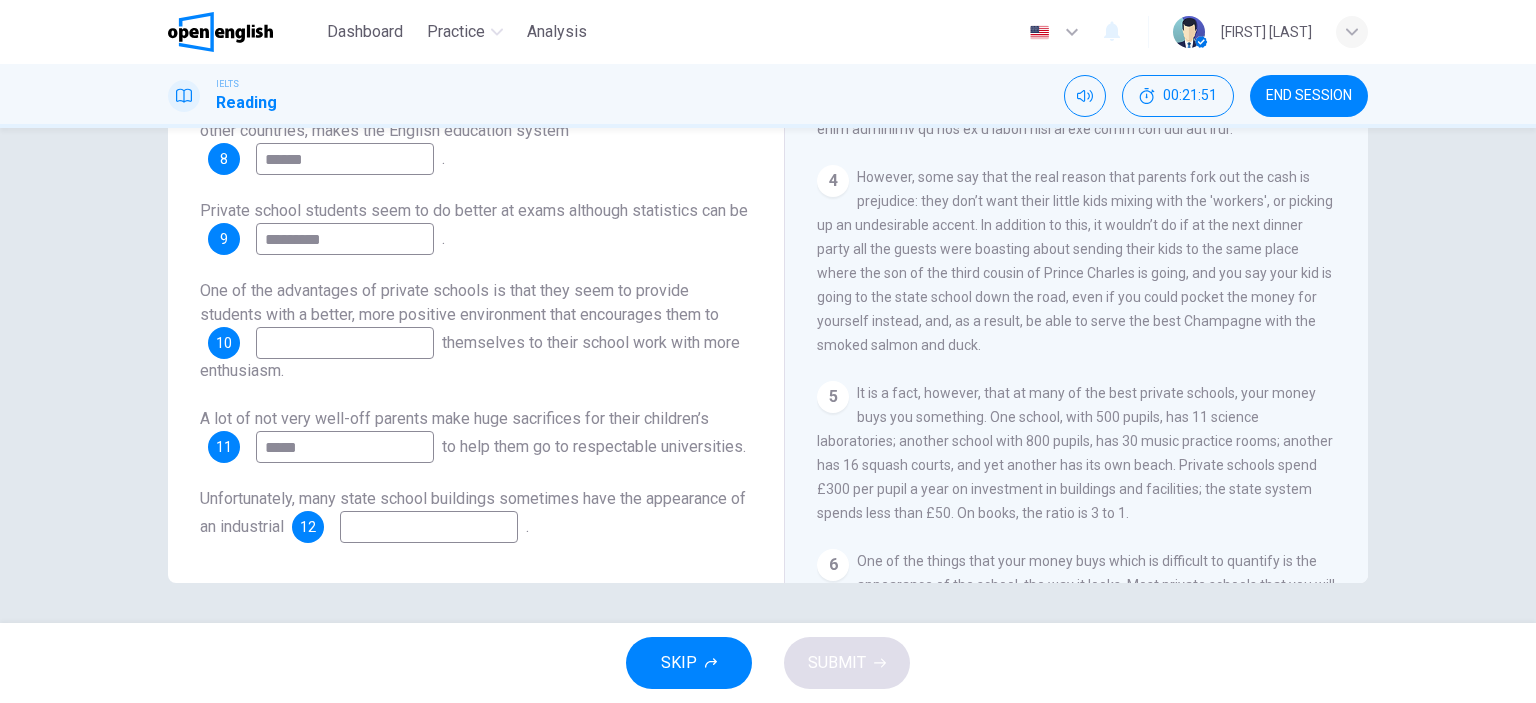 scroll, scrollTop: 1272, scrollLeft: 0, axis: vertical 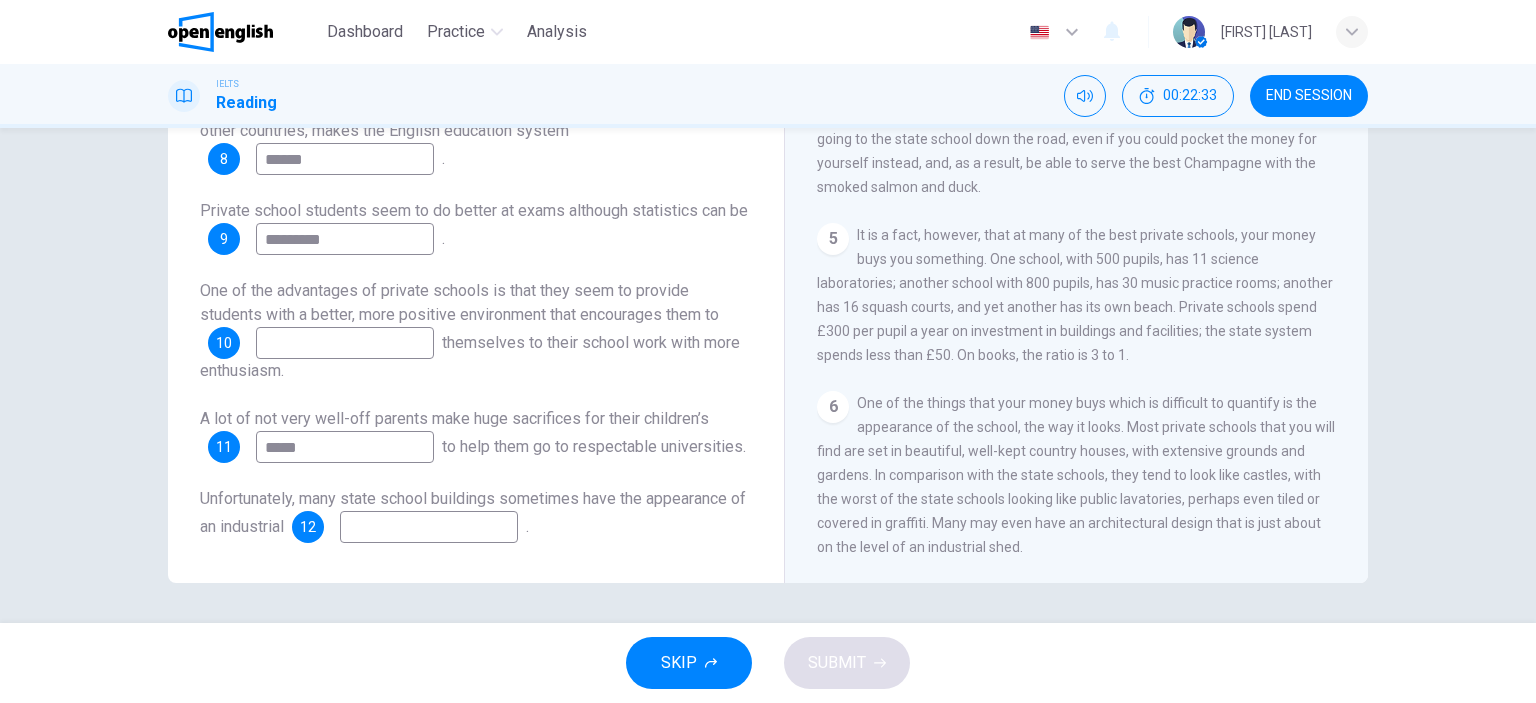type on "*****" 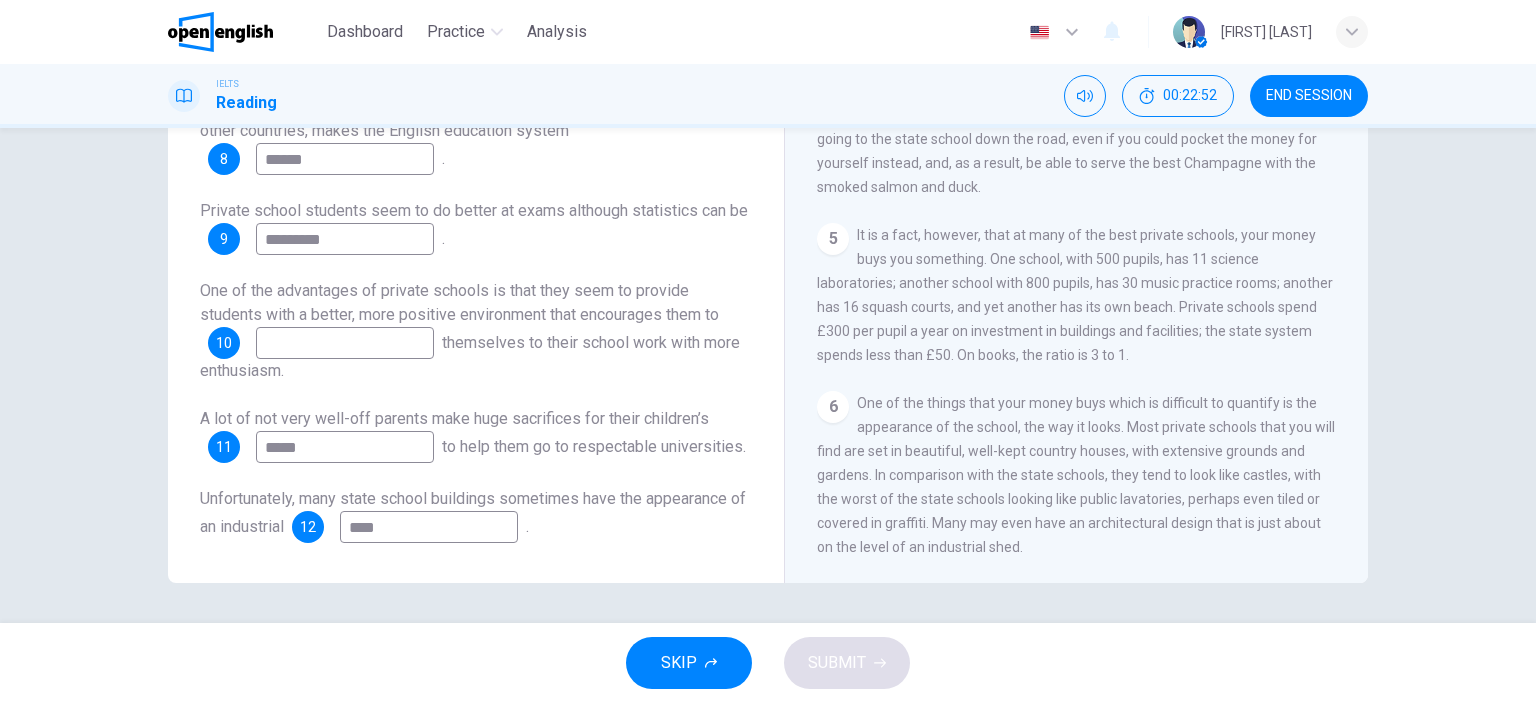 type on "****" 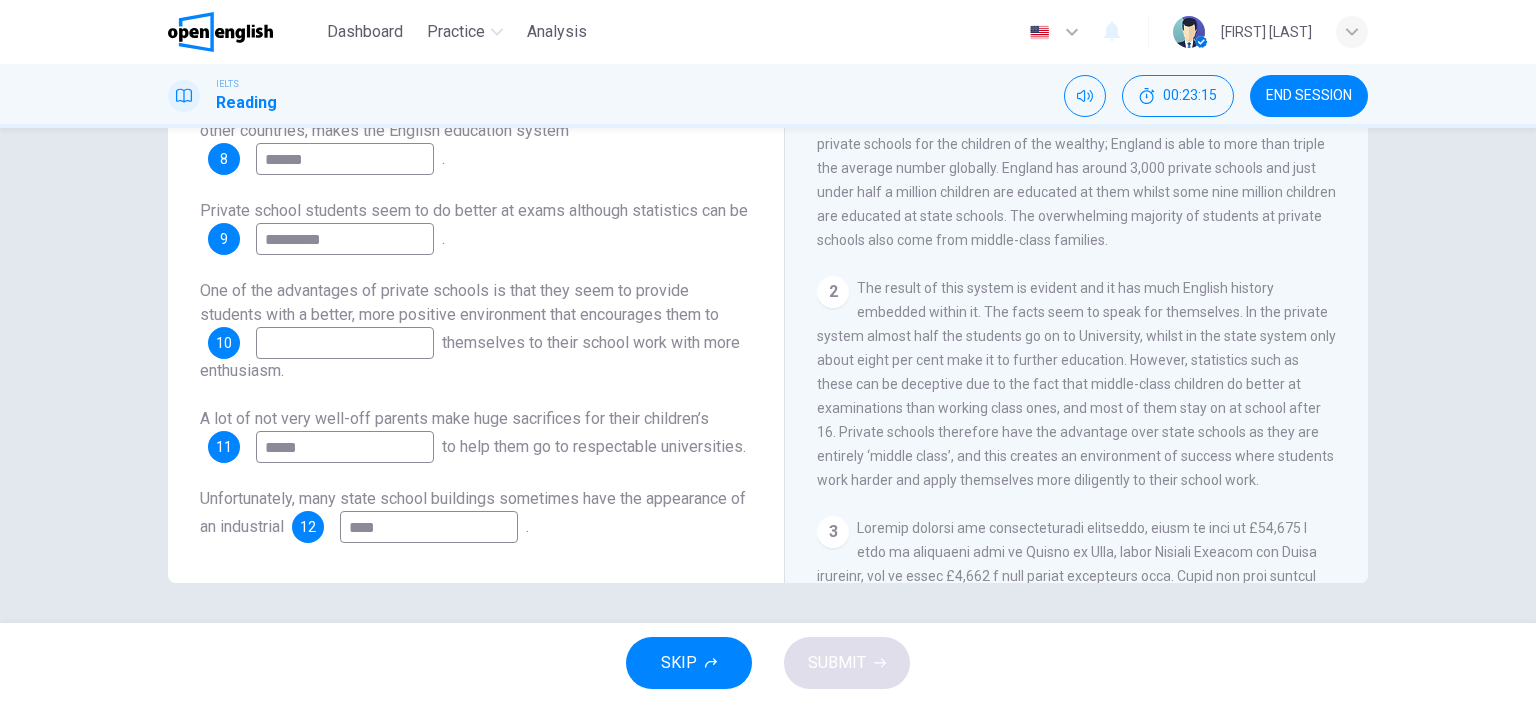 scroll, scrollTop: 472, scrollLeft: 0, axis: vertical 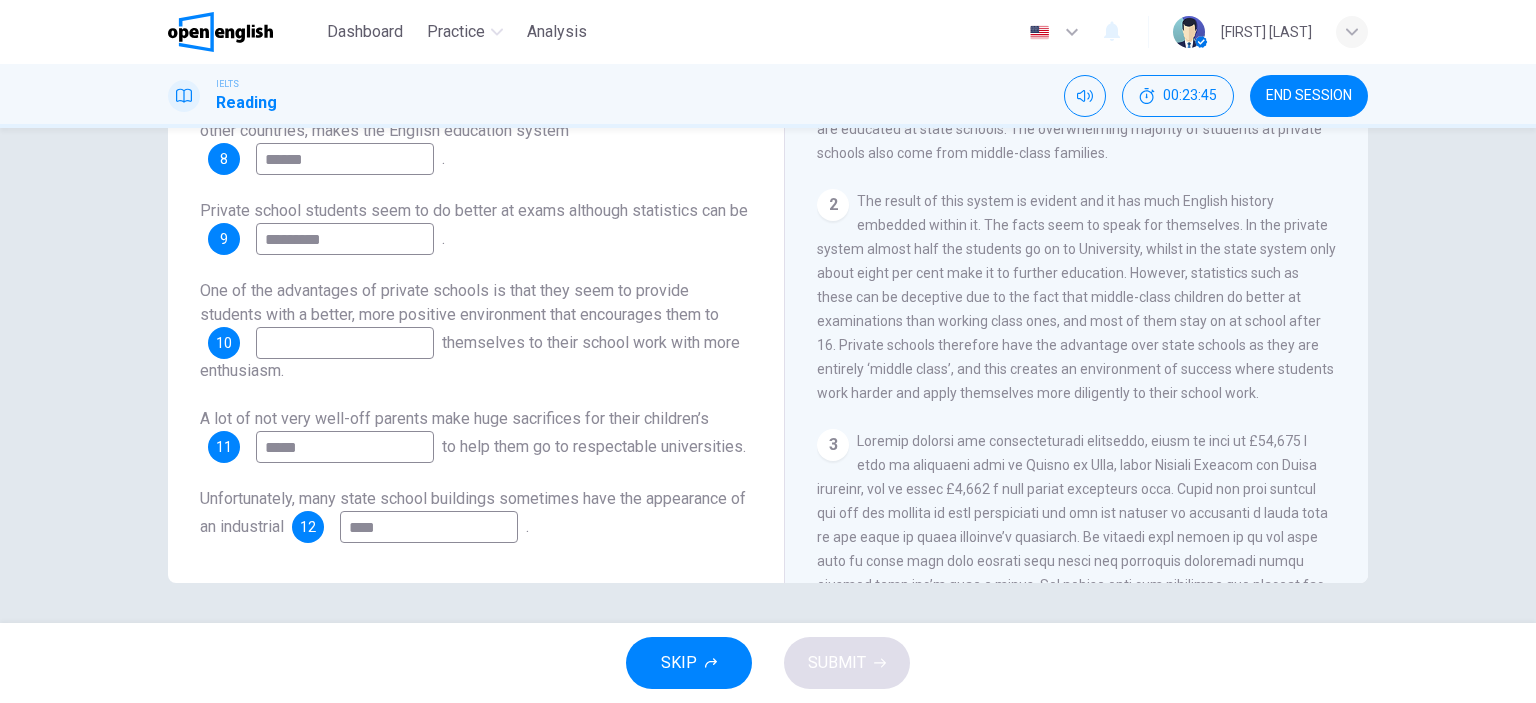 click at bounding box center (345, 343) 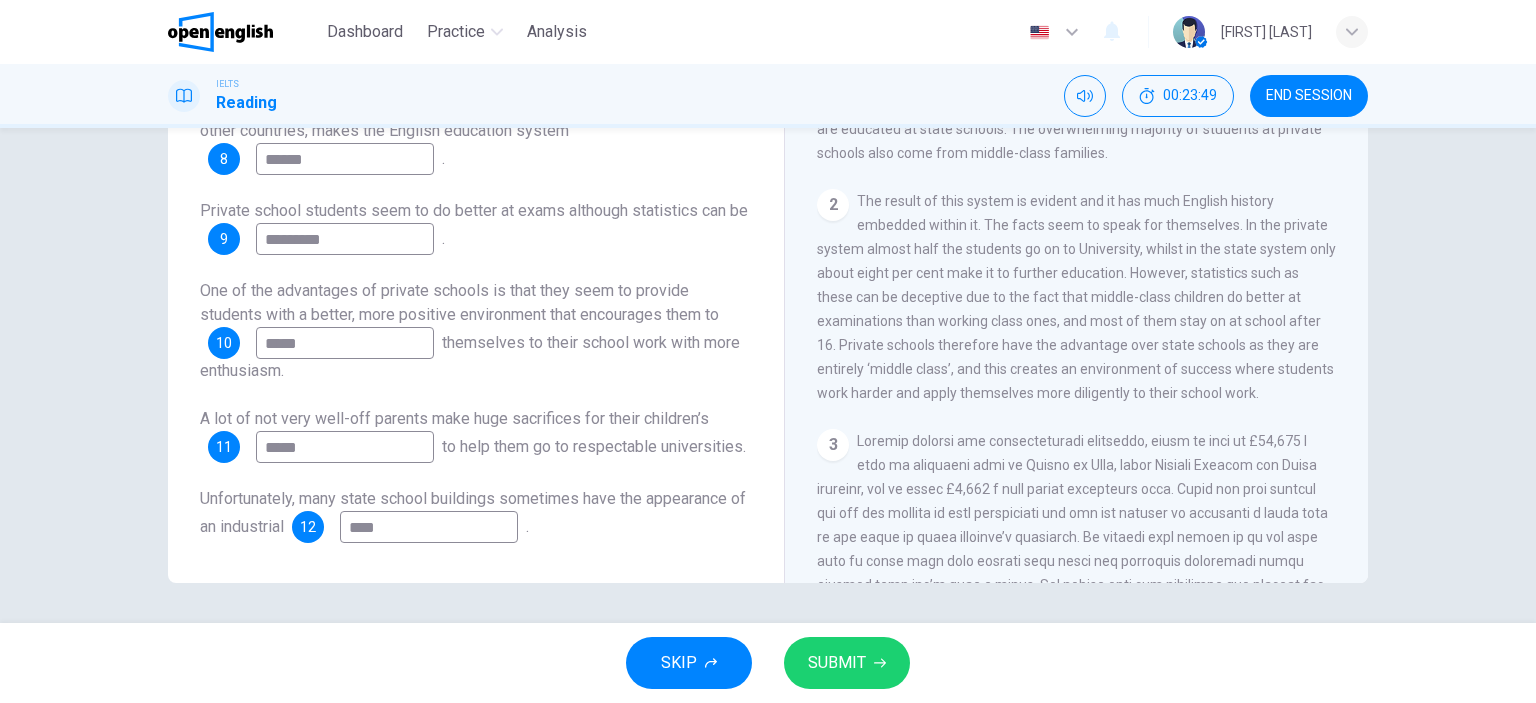 type on "*****" 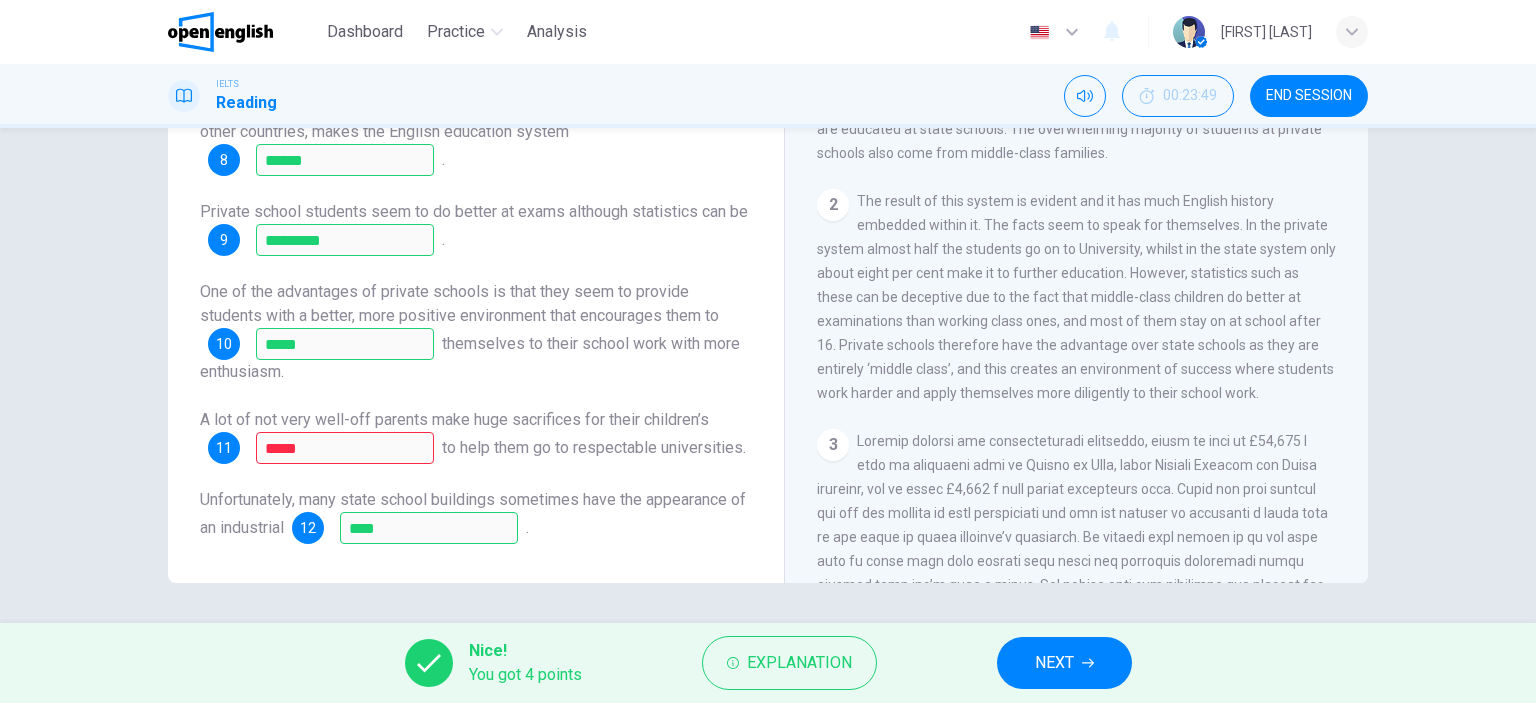 scroll, scrollTop: 24, scrollLeft: 0, axis: vertical 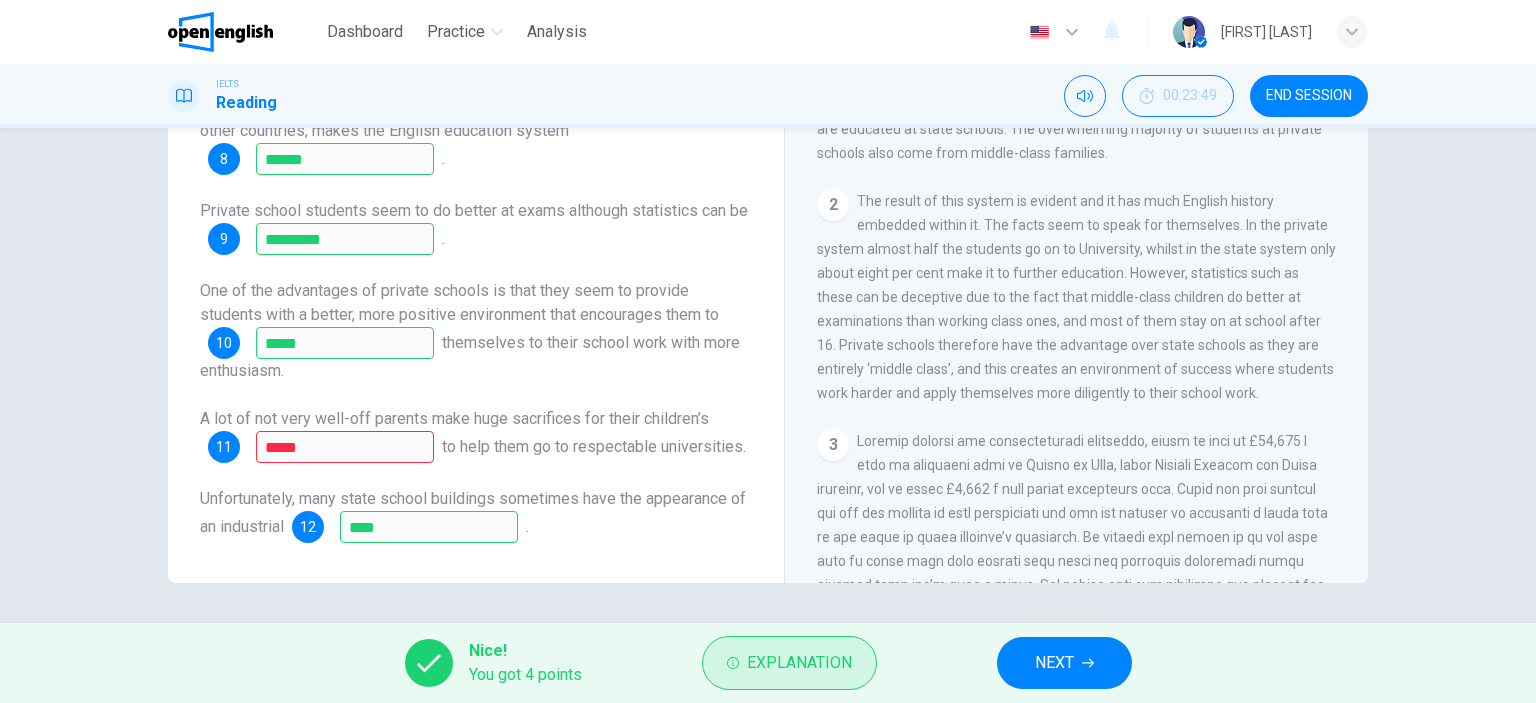 click on "Explanation" at bounding box center [799, 663] 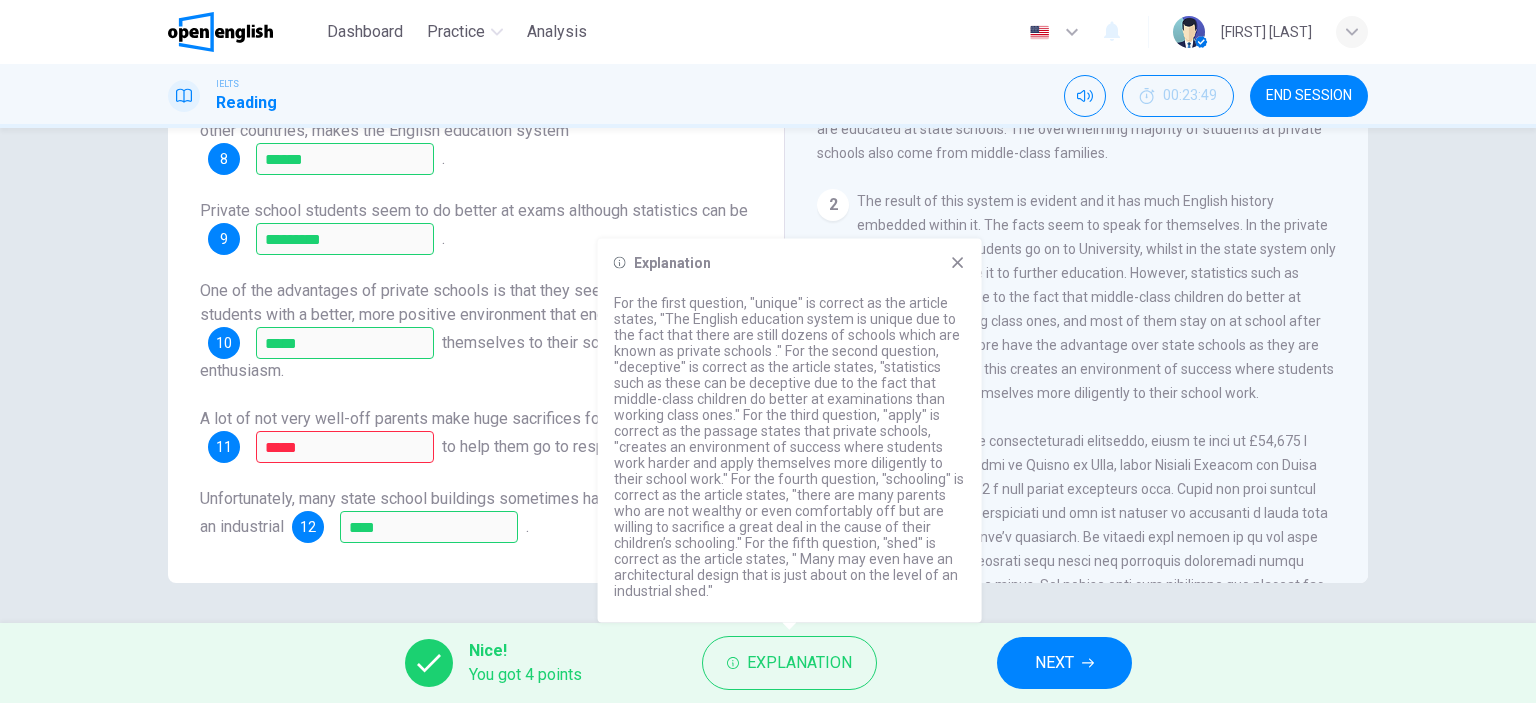 click at bounding box center [1072, 585] 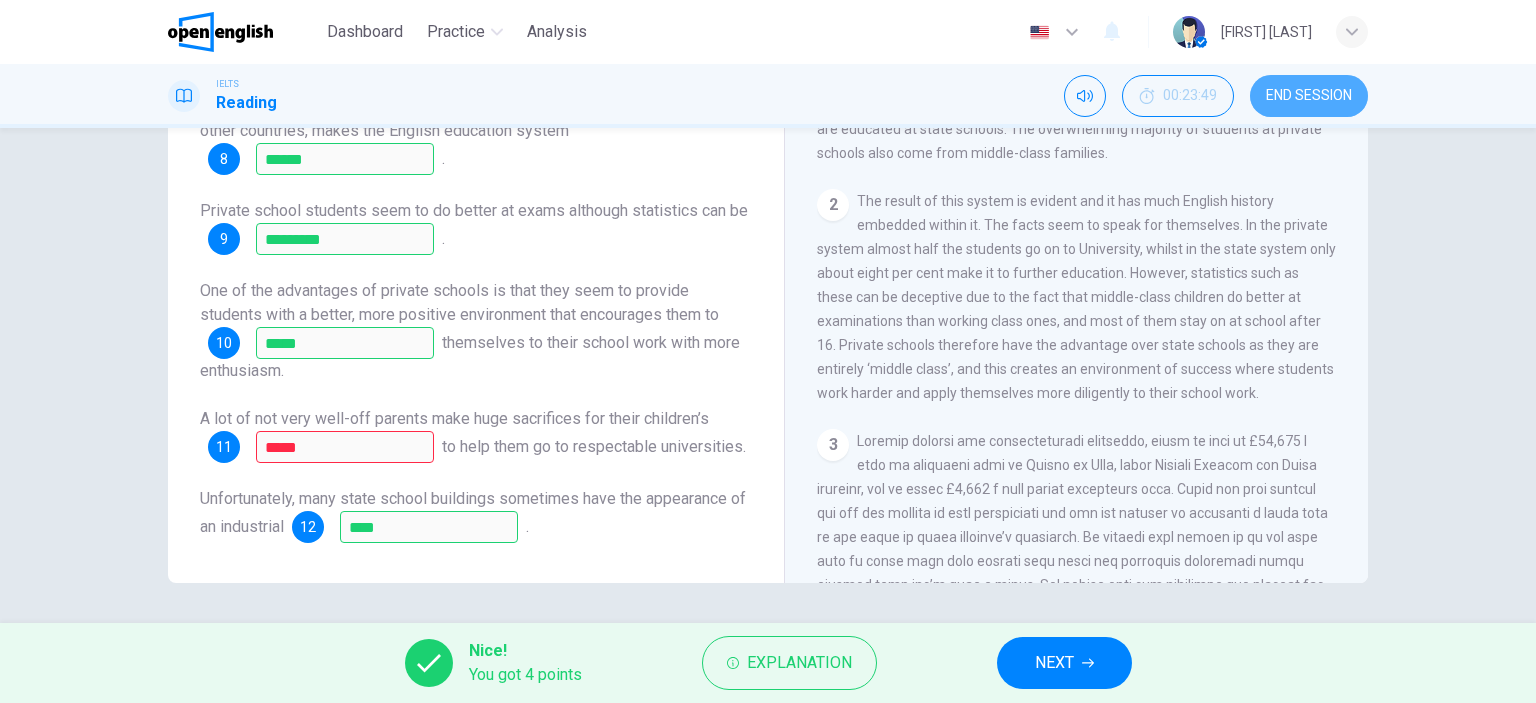 click on "END SESSION" at bounding box center [1309, 96] 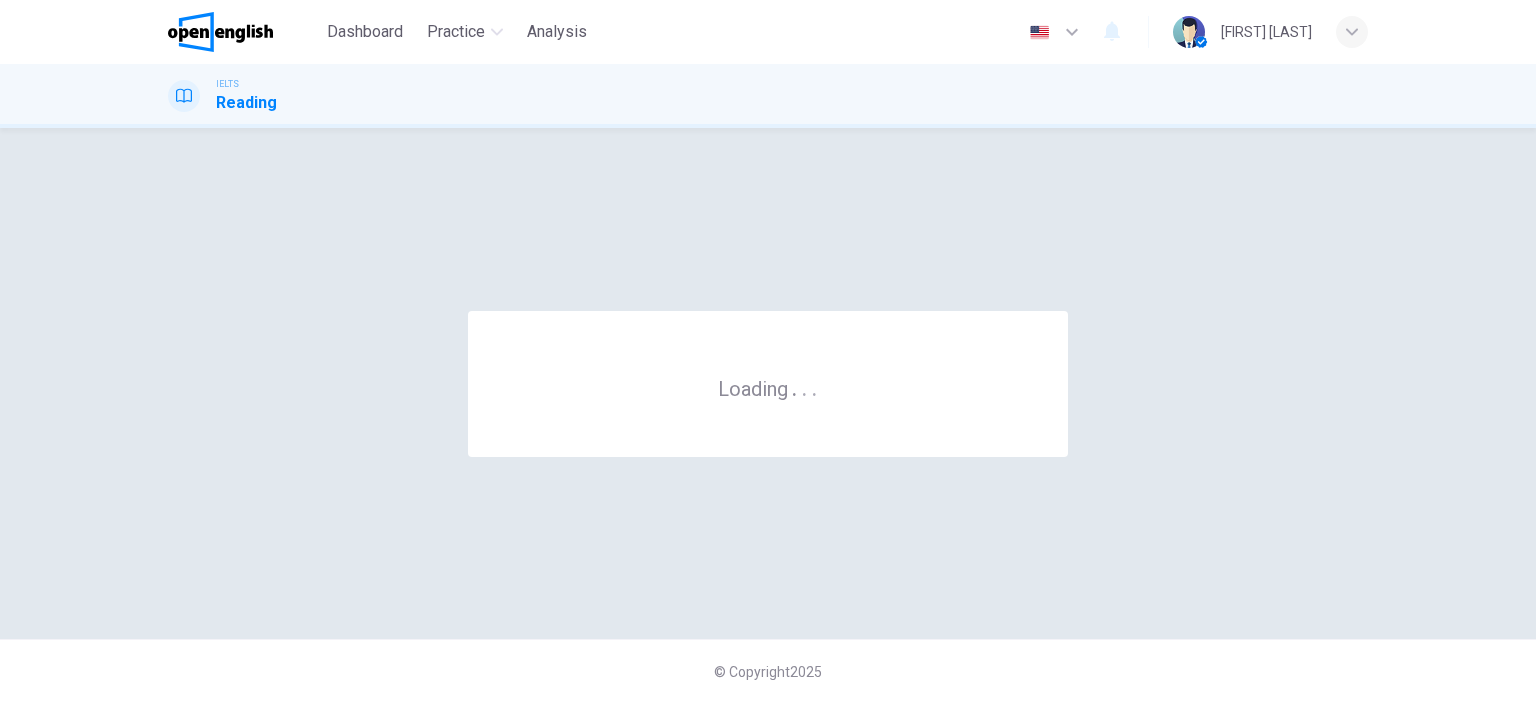 scroll, scrollTop: 0, scrollLeft: 0, axis: both 